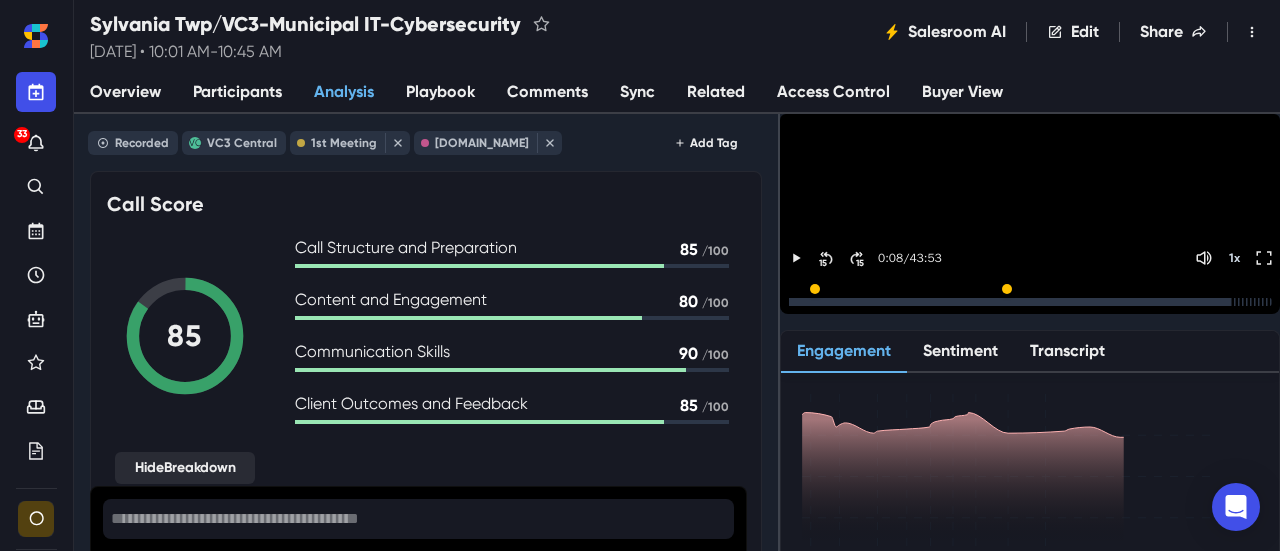 scroll, scrollTop: 0, scrollLeft: 0, axis: both 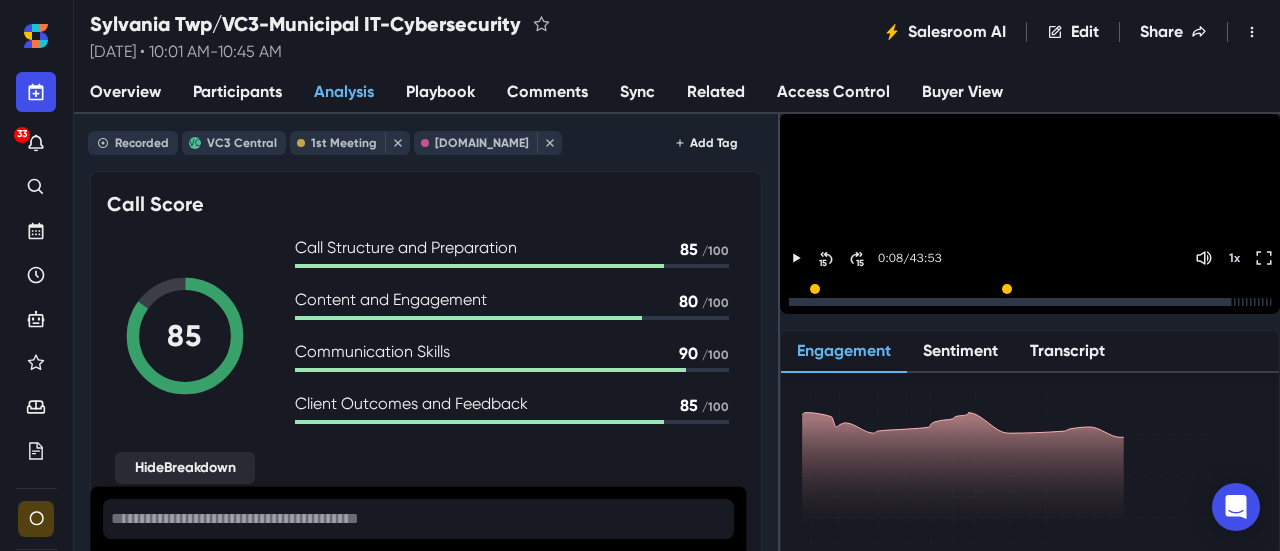 click on "Sync" at bounding box center (637, 93) 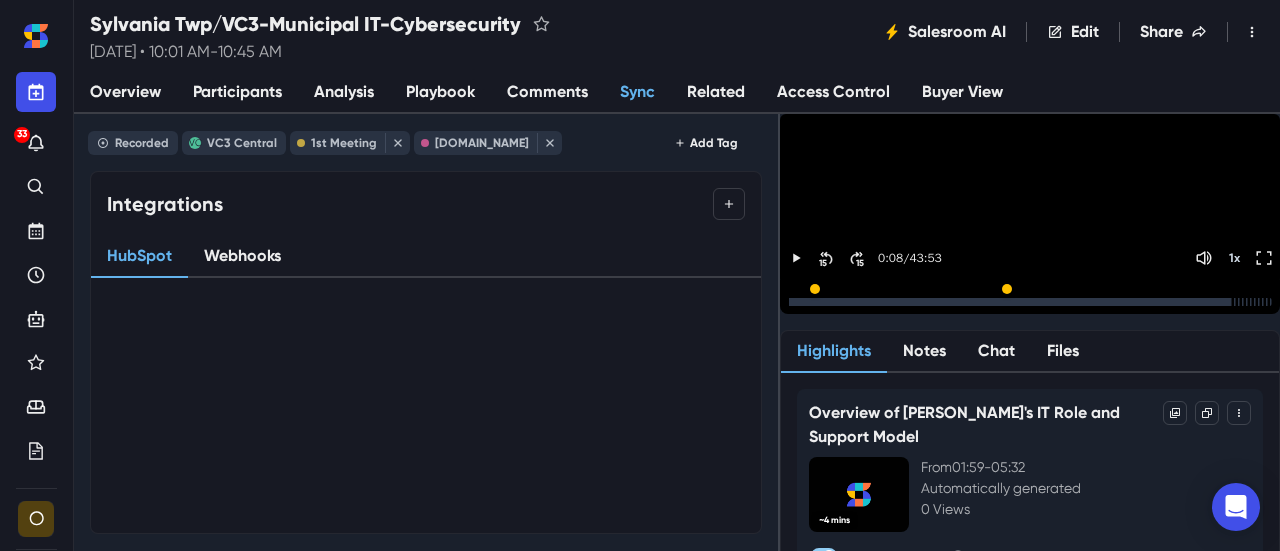 scroll, scrollTop: 62, scrollLeft: 0, axis: vertical 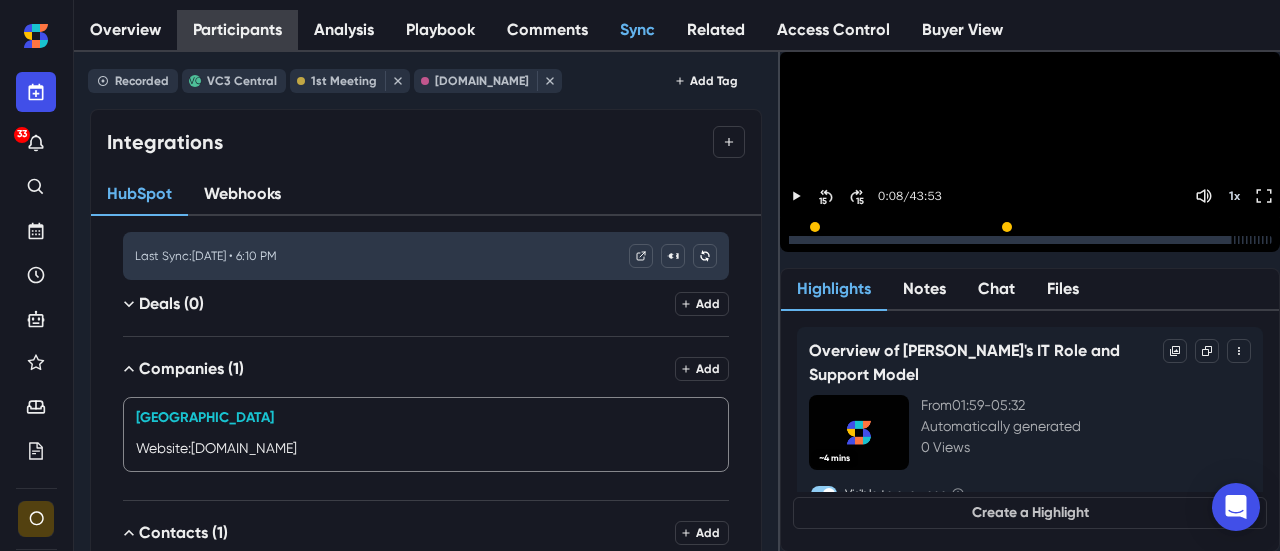 click on "Participants" at bounding box center (237, 30) 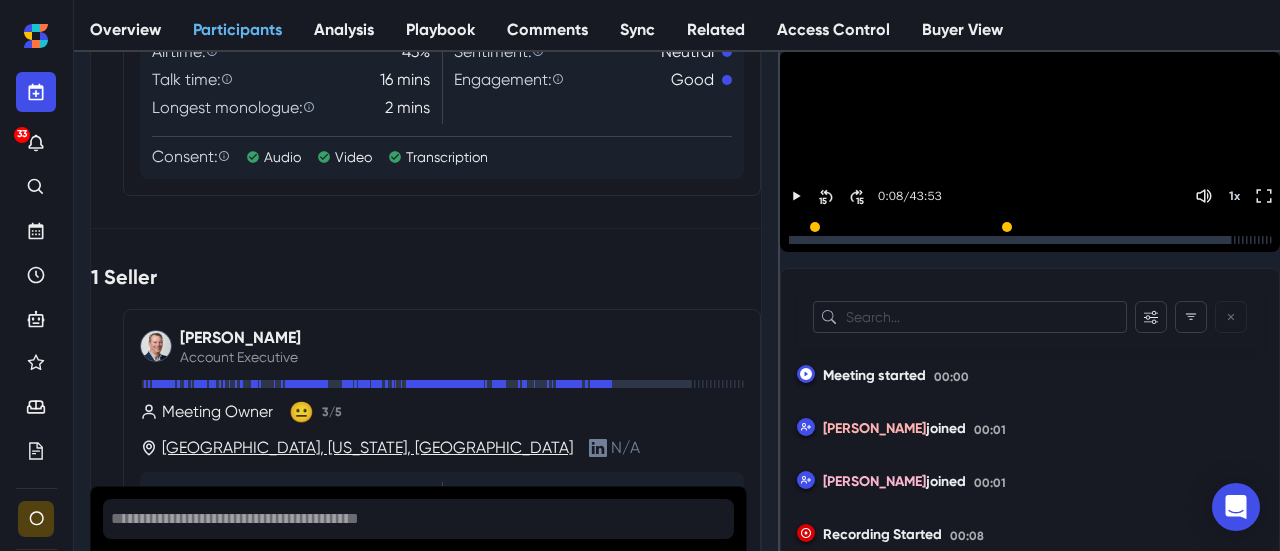 scroll, scrollTop: 150, scrollLeft: 0, axis: vertical 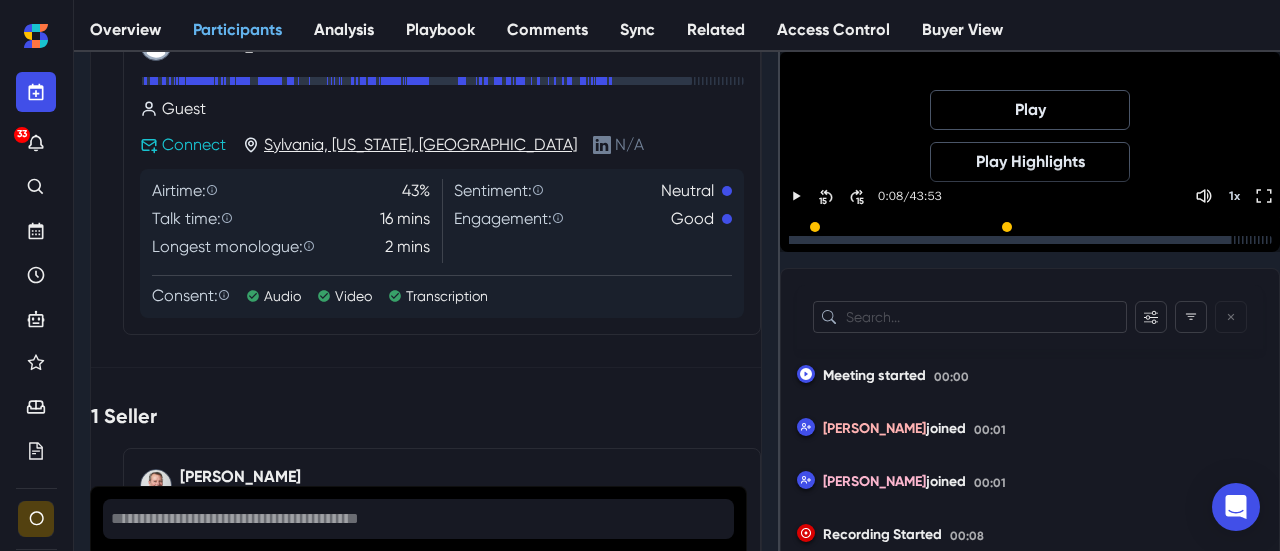 click at bounding box center [1009, 240] 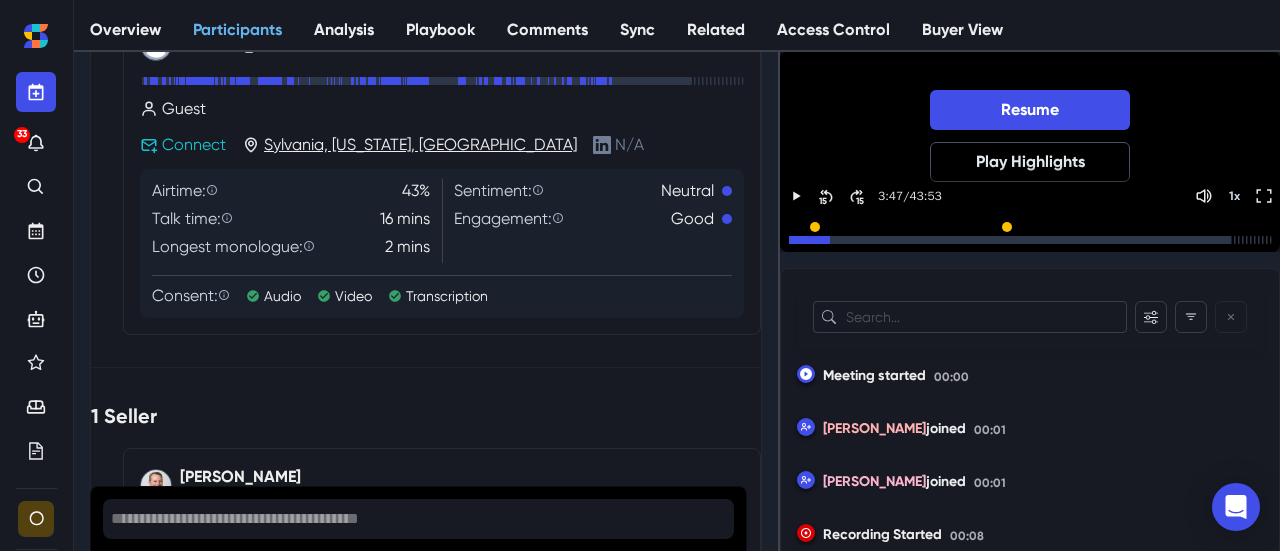 click at bounding box center (1009, 240) 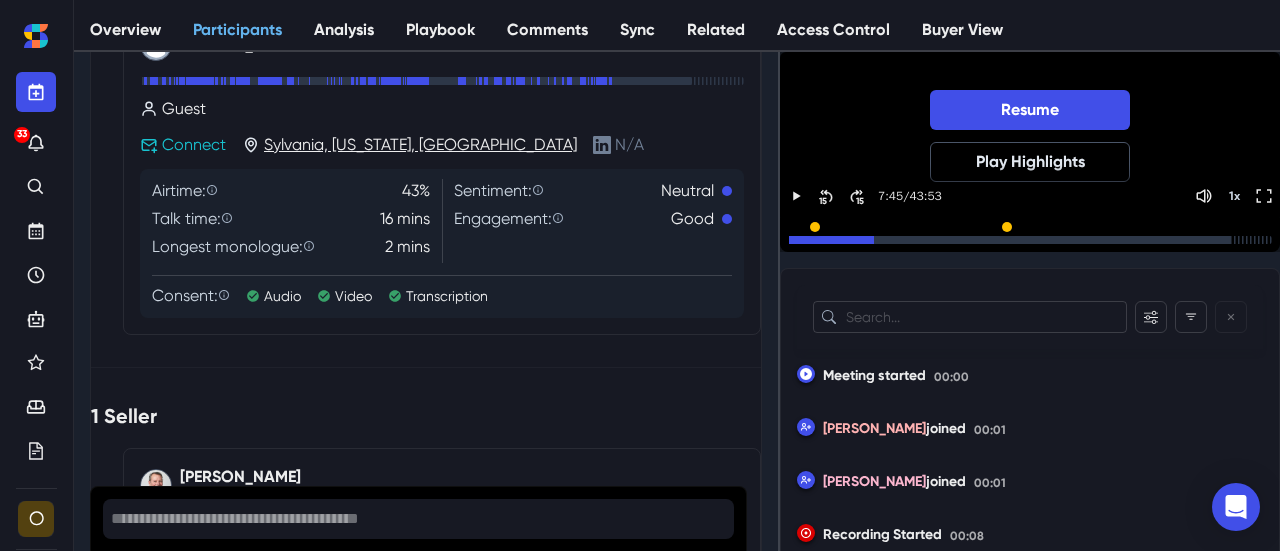 click at bounding box center (1009, 240) 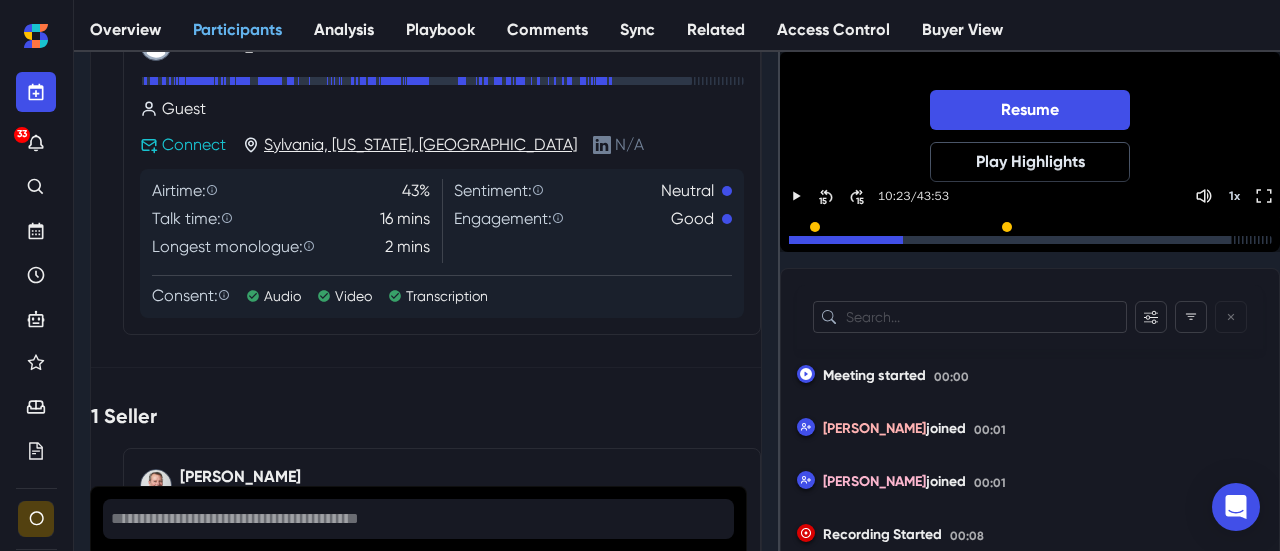 click at bounding box center (1009, 240) 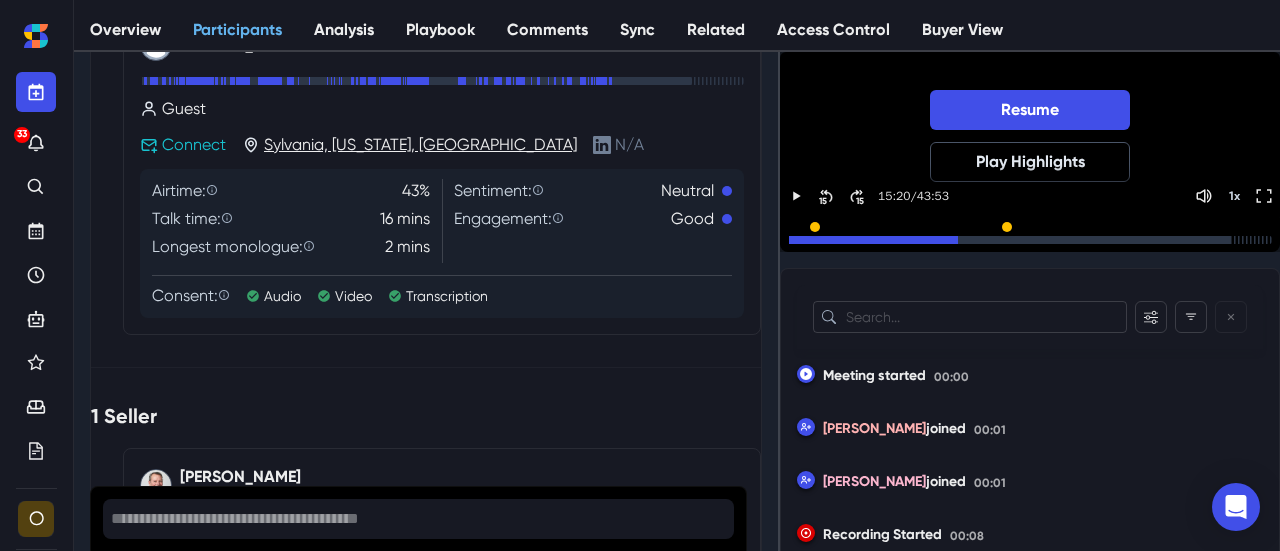 click at bounding box center [1009, 240] 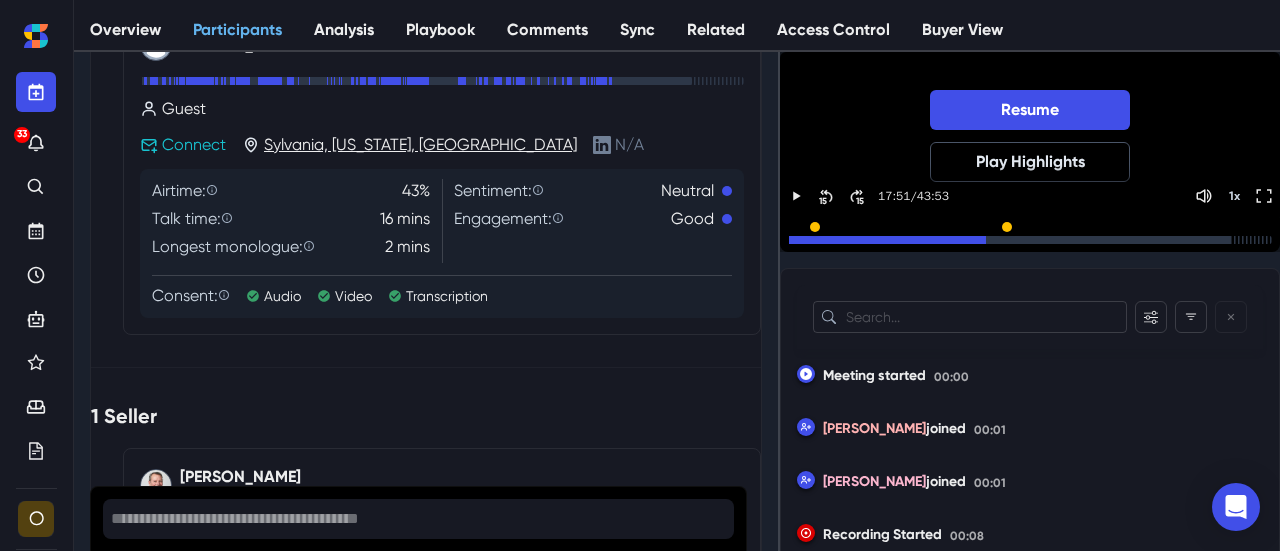 click at bounding box center [1009, 240] 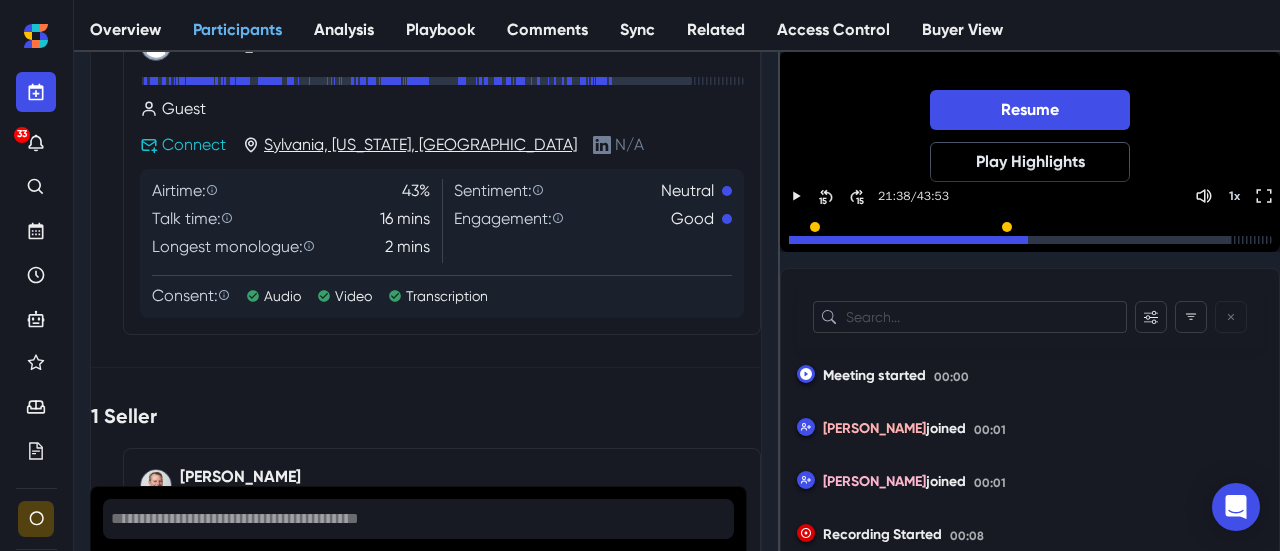 click at bounding box center [1009, 240] 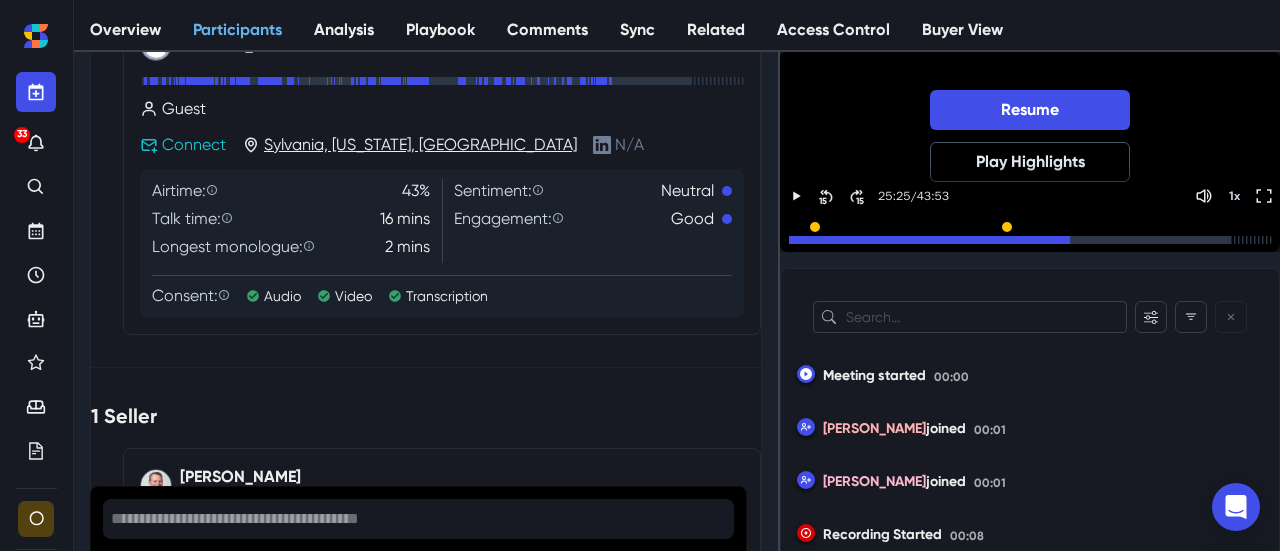 click at bounding box center (1009, 240) 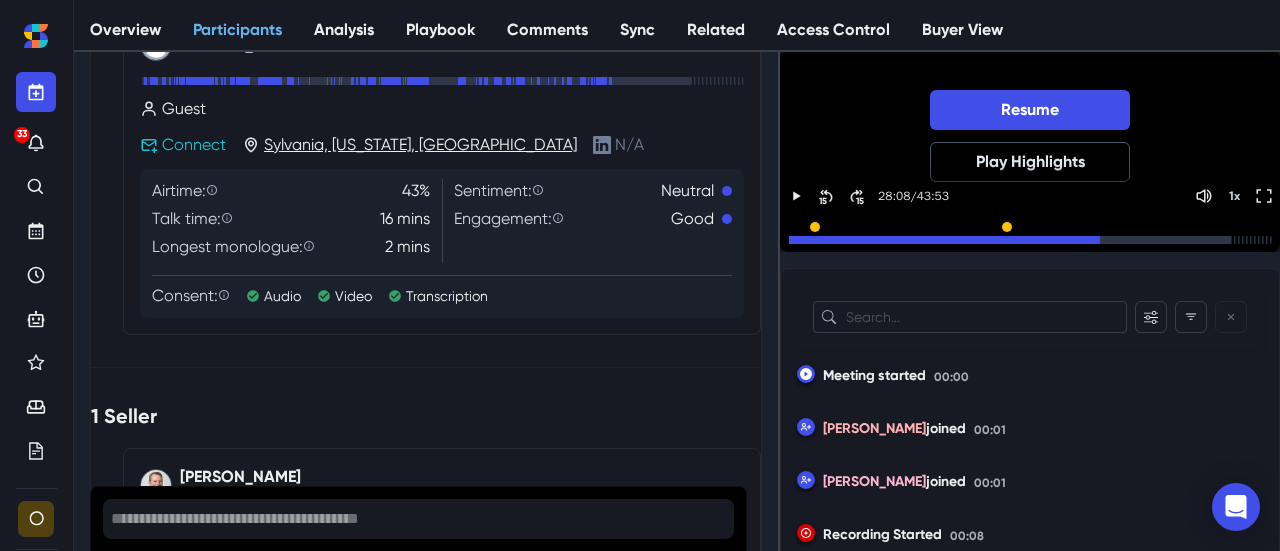 click at bounding box center [1009, 240] 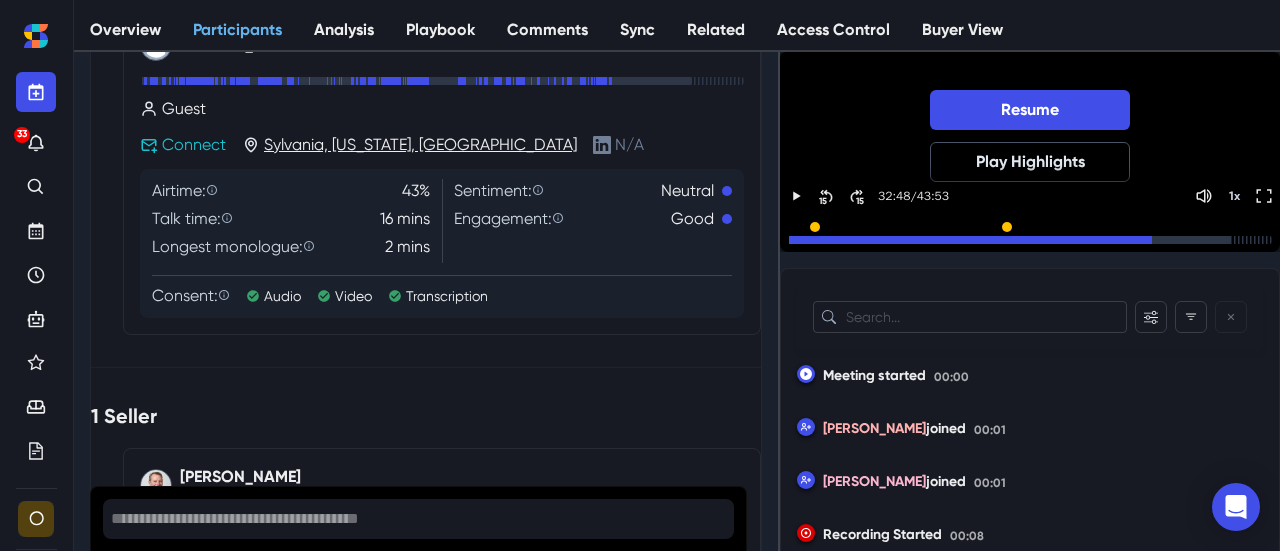 click at bounding box center (1009, 240) 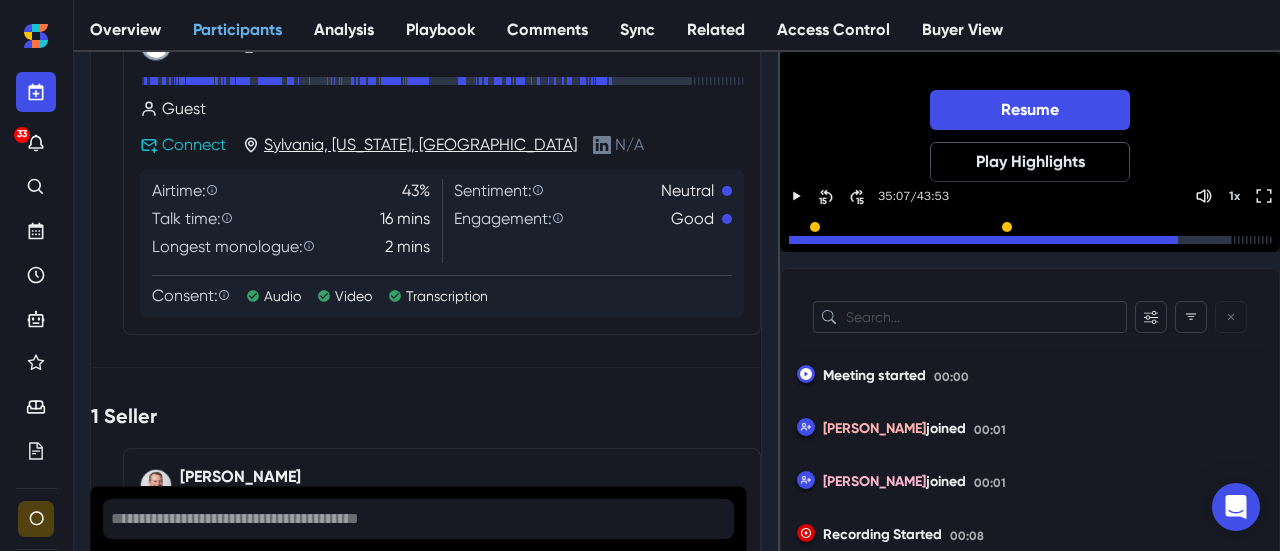 click at bounding box center (1009, 240) 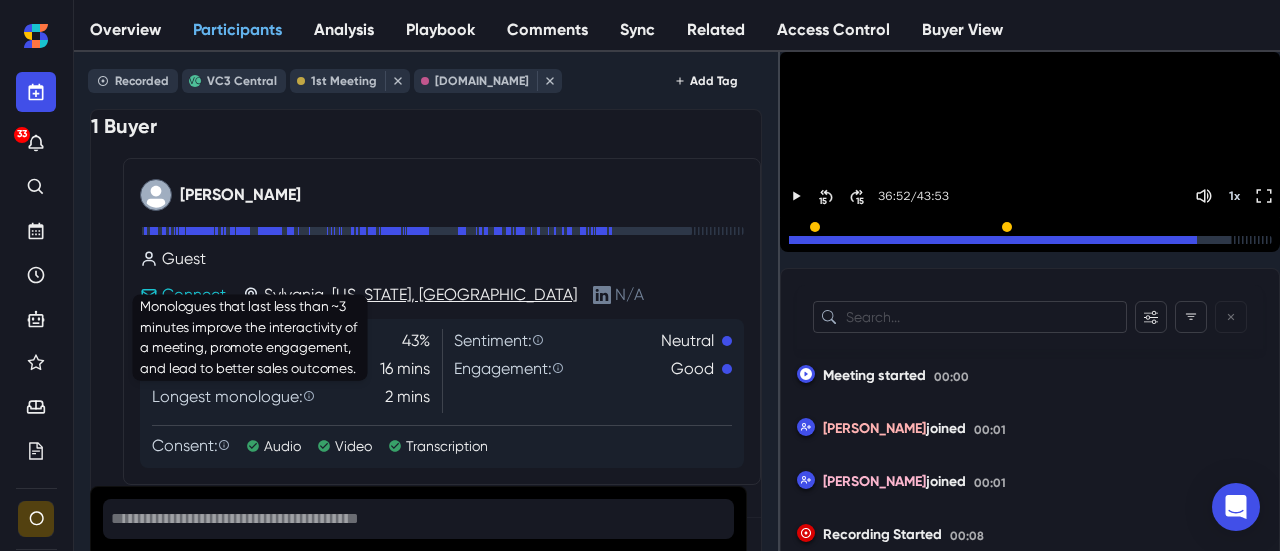 scroll, scrollTop: 0, scrollLeft: 0, axis: both 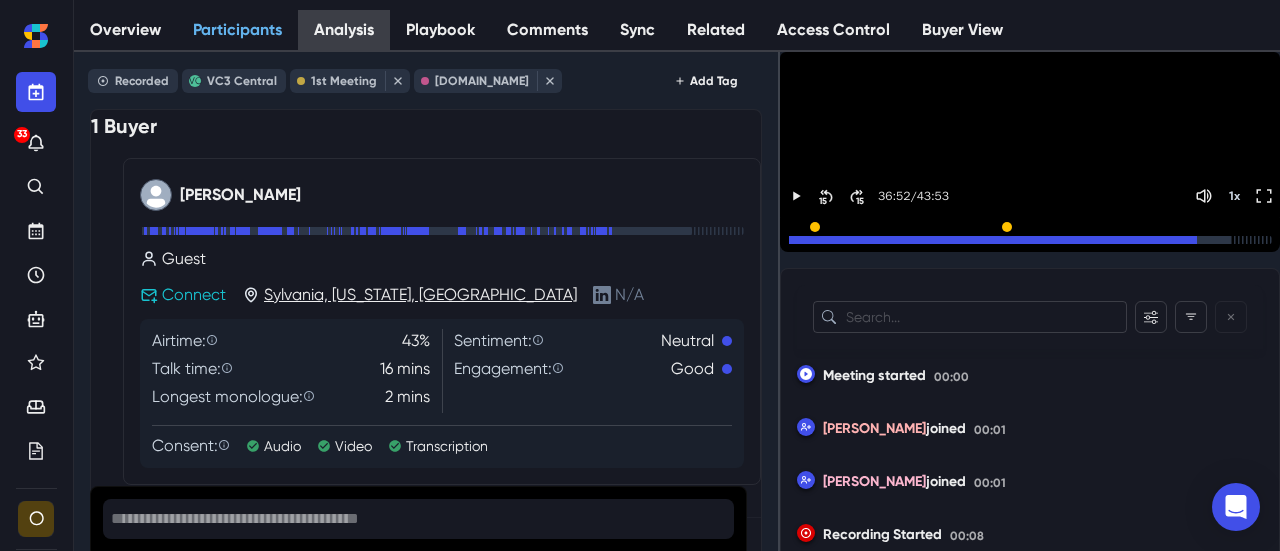 click on "Analysis" at bounding box center [344, 30] 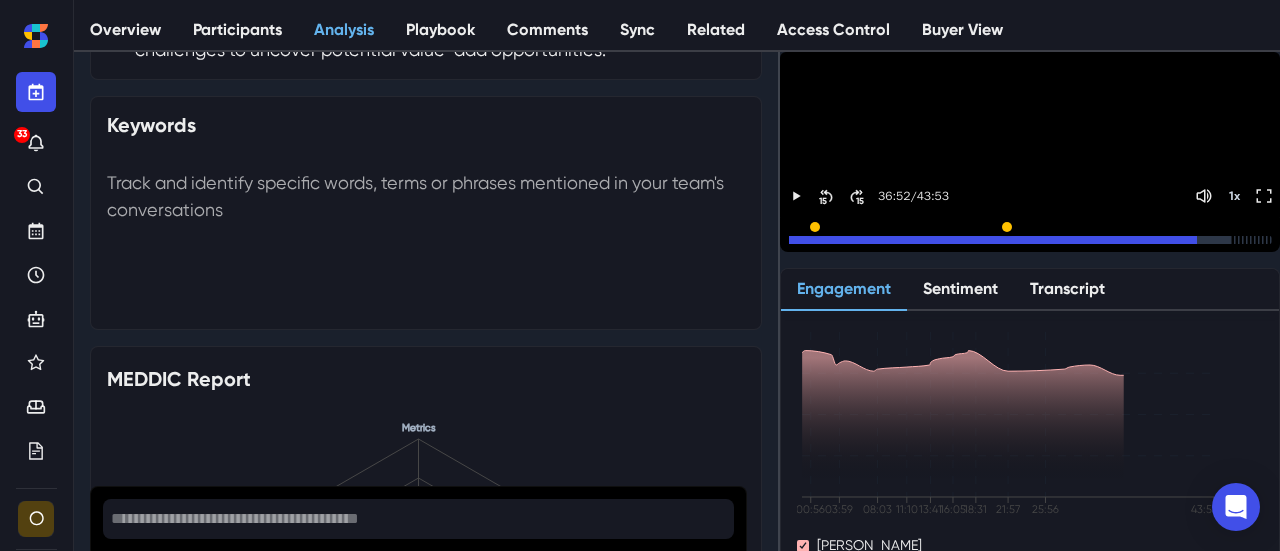 scroll, scrollTop: 1516, scrollLeft: 0, axis: vertical 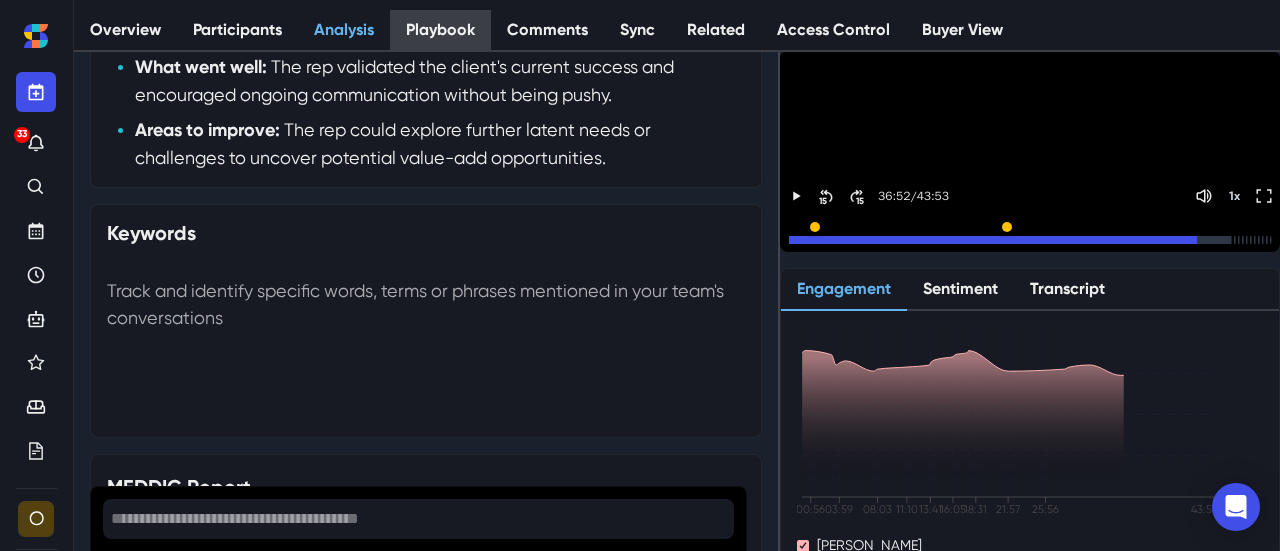 click on "Playbook" at bounding box center (440, 30) 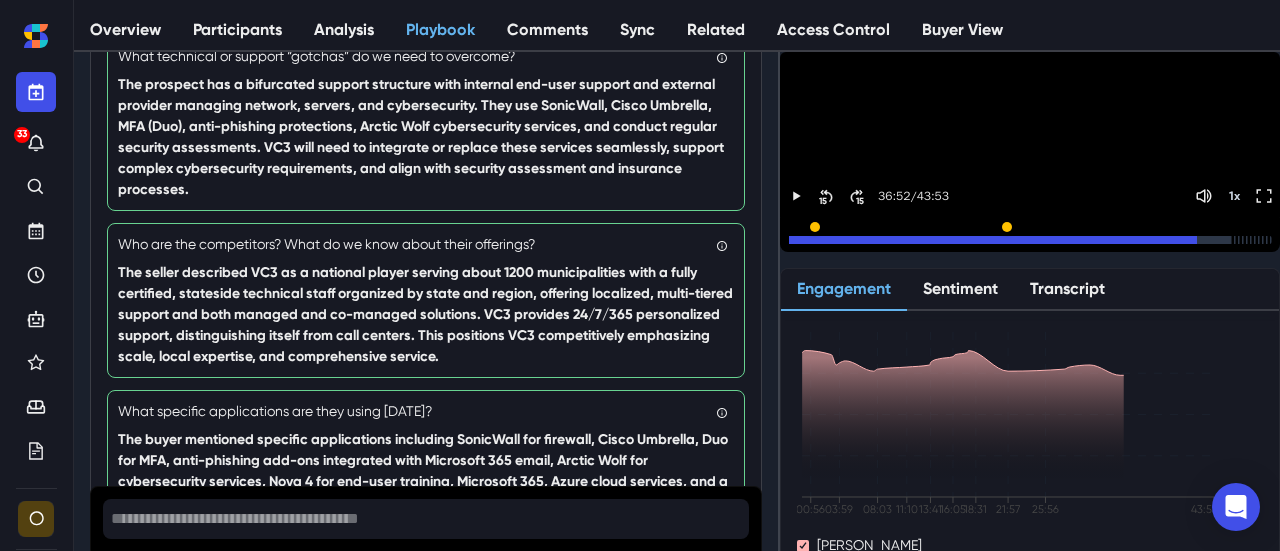 scroll, scrollTop: 0, scrollLeft: 0, axis: both 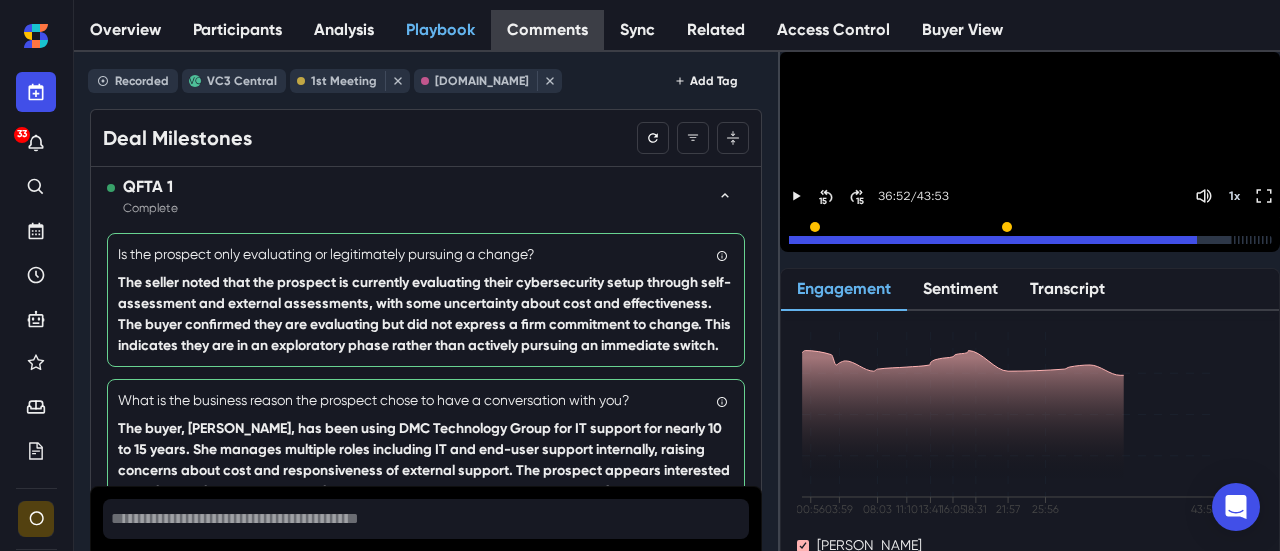 click on "Comments" at bounding box center [547, 31] 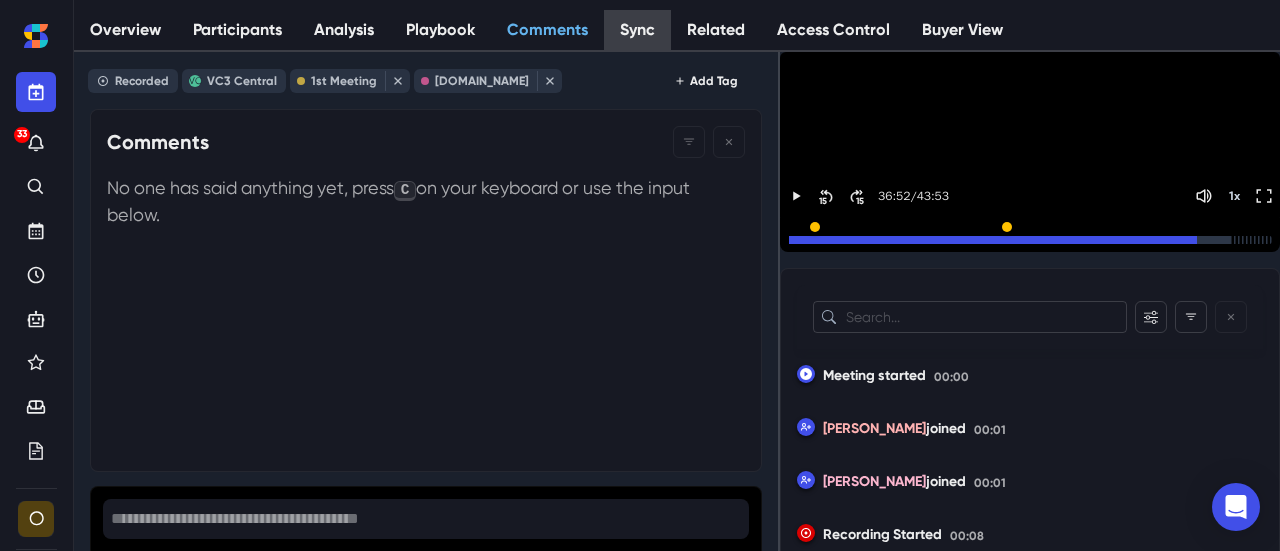 click on "Sync" at bounding box center (637, 31) 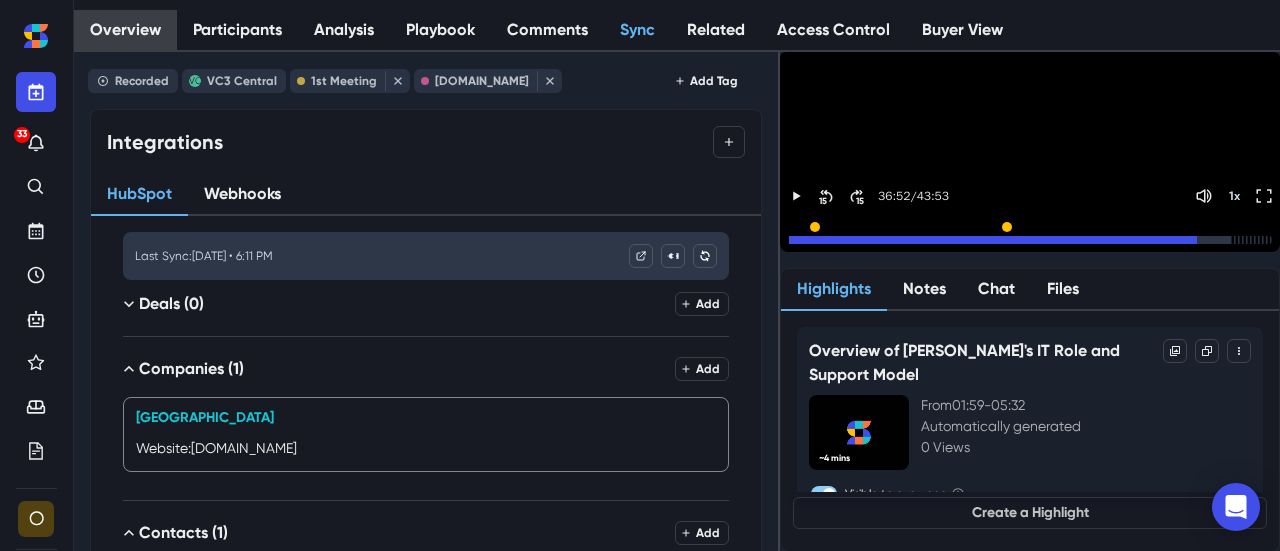 click on "Overview" at bounding box center (125, 30) 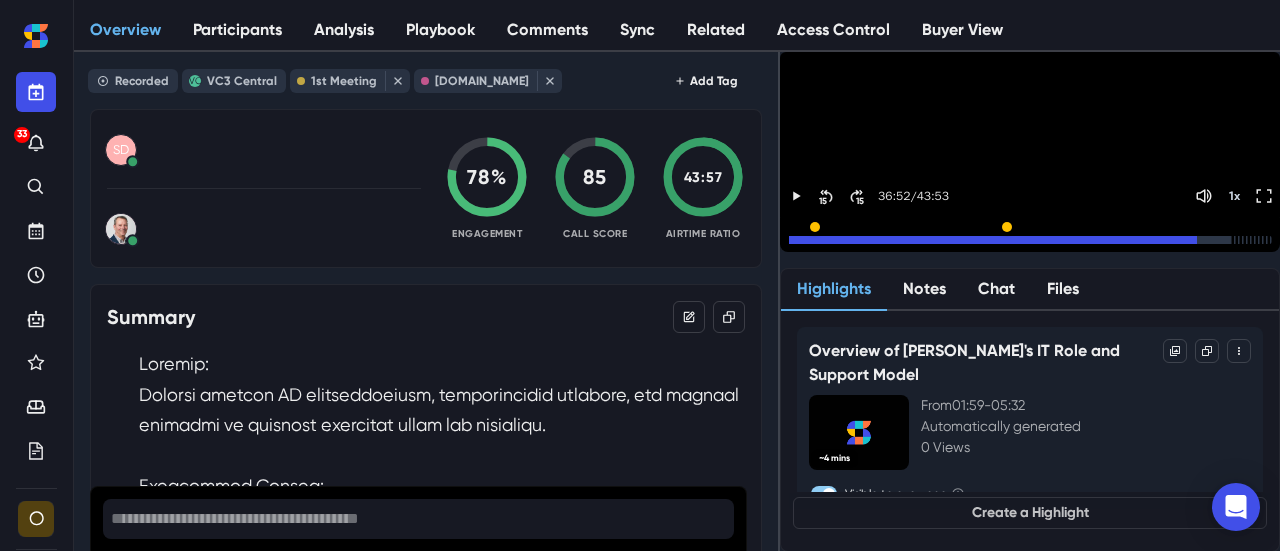 click on "Files" at bounding box center (1063, 290) 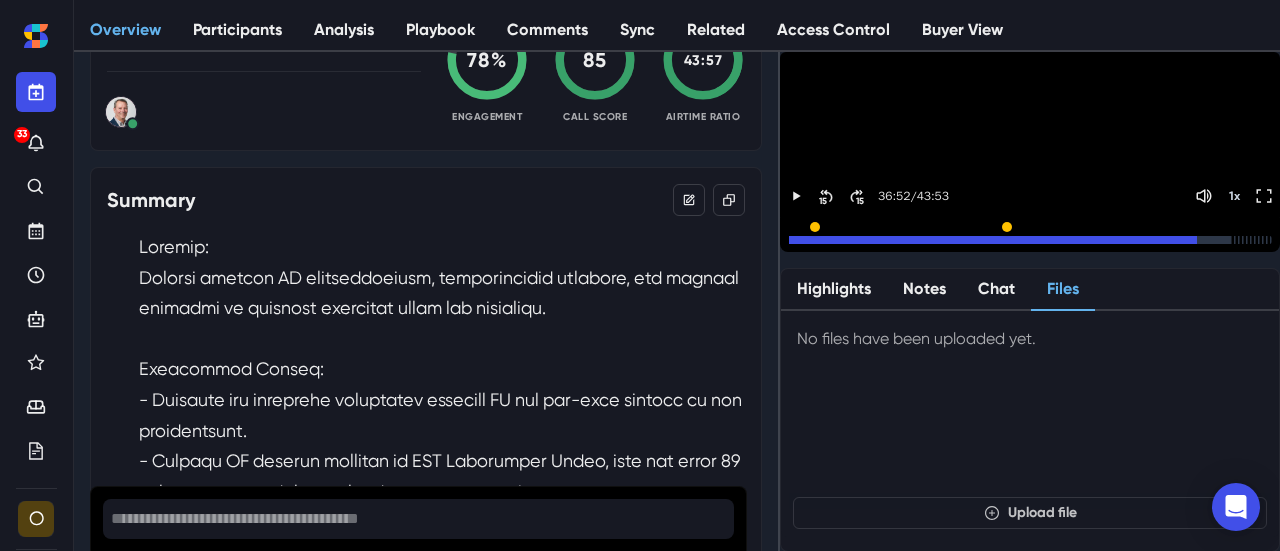 scroll, scrollTop: 0, scrollLeft: 0, axis: both 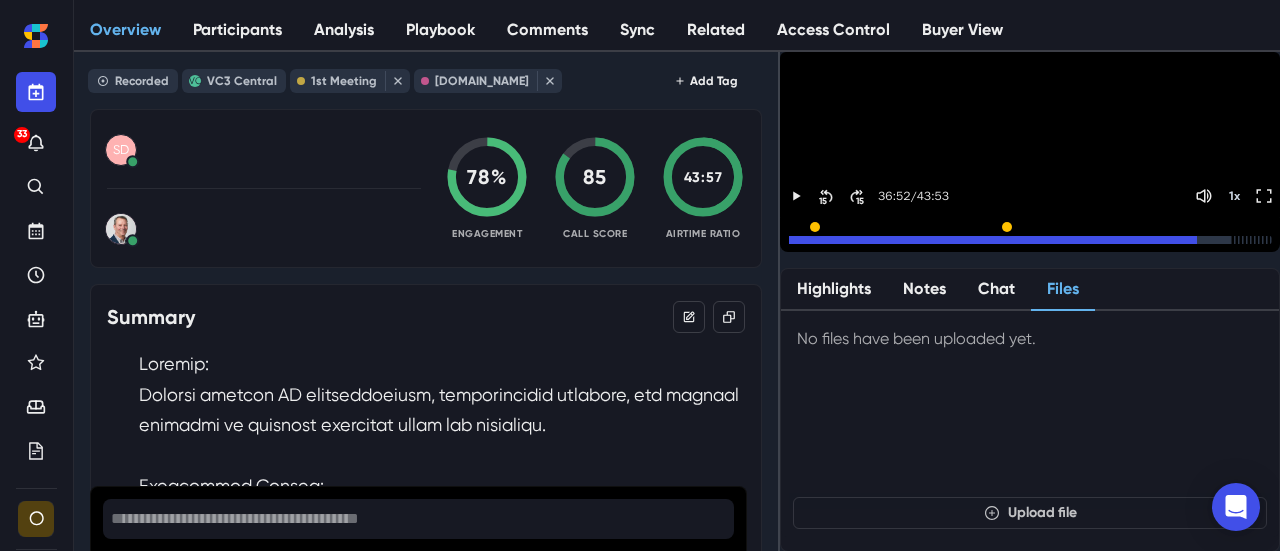 click 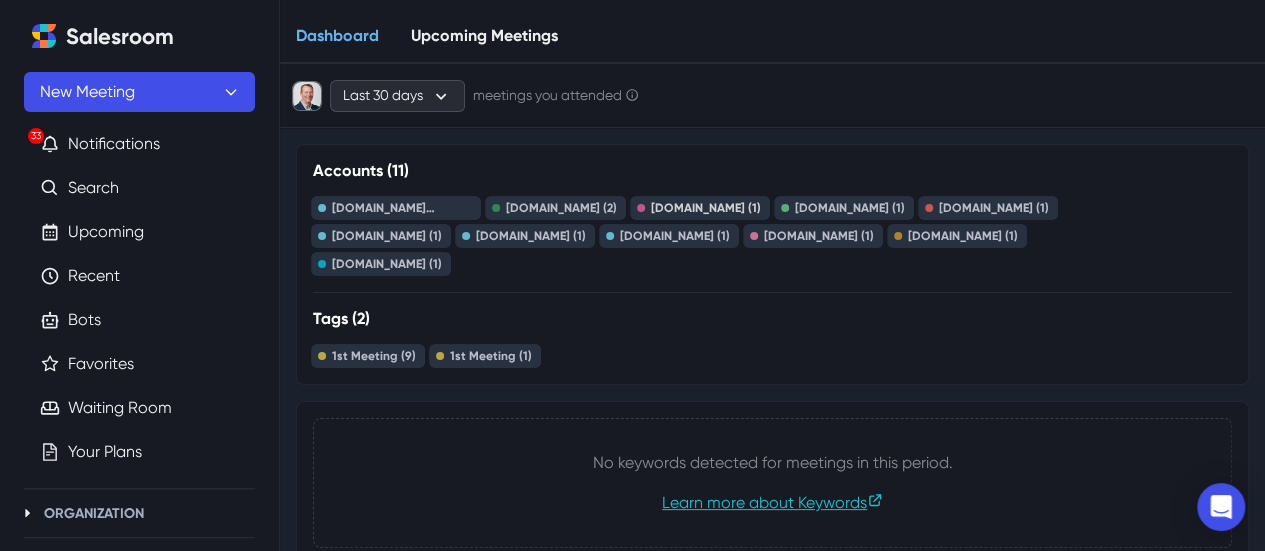 click on "[DOMAIN_NAME] (1)" at bounding box center (706, 208) 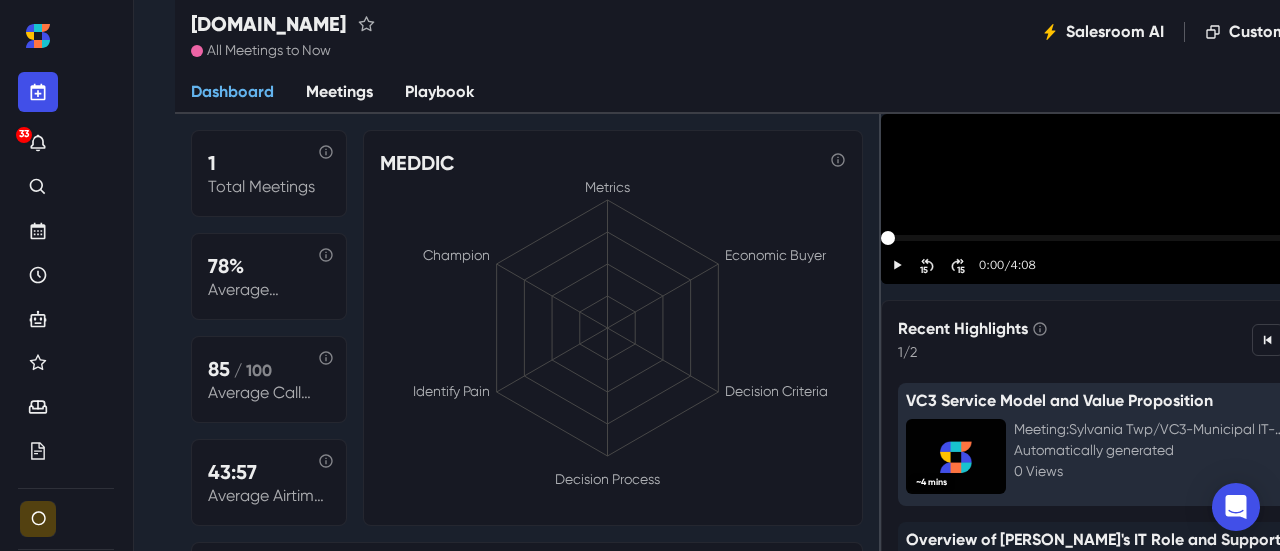 scroll, scrollTop: 4, scrollLeft: 0, axis: vertical 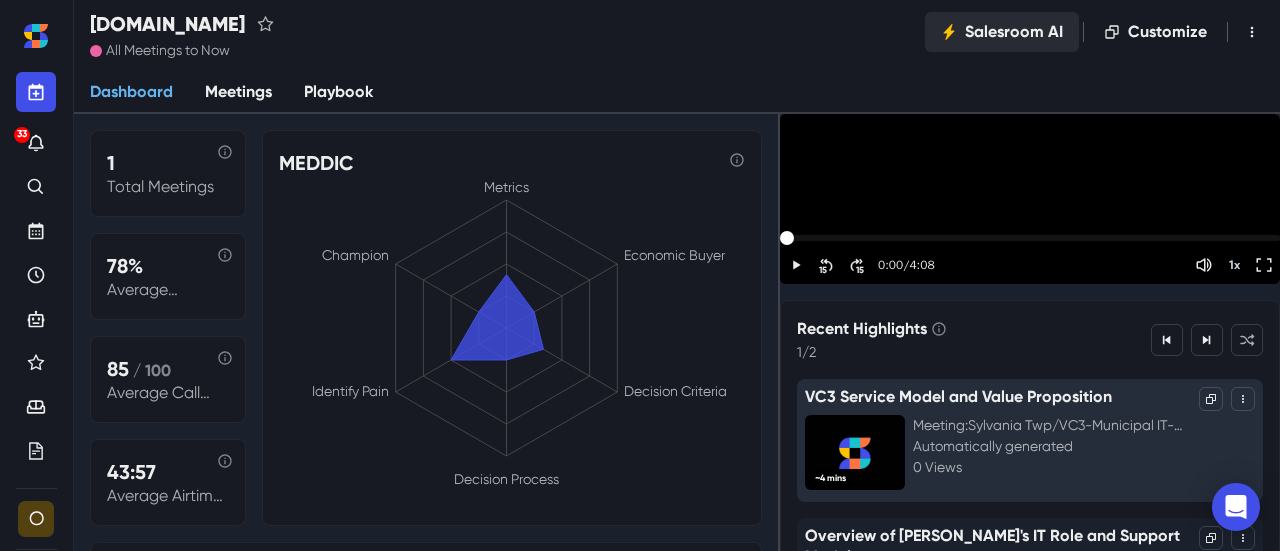 click on "Salesroom AI" at bounding box center (1002, 32) 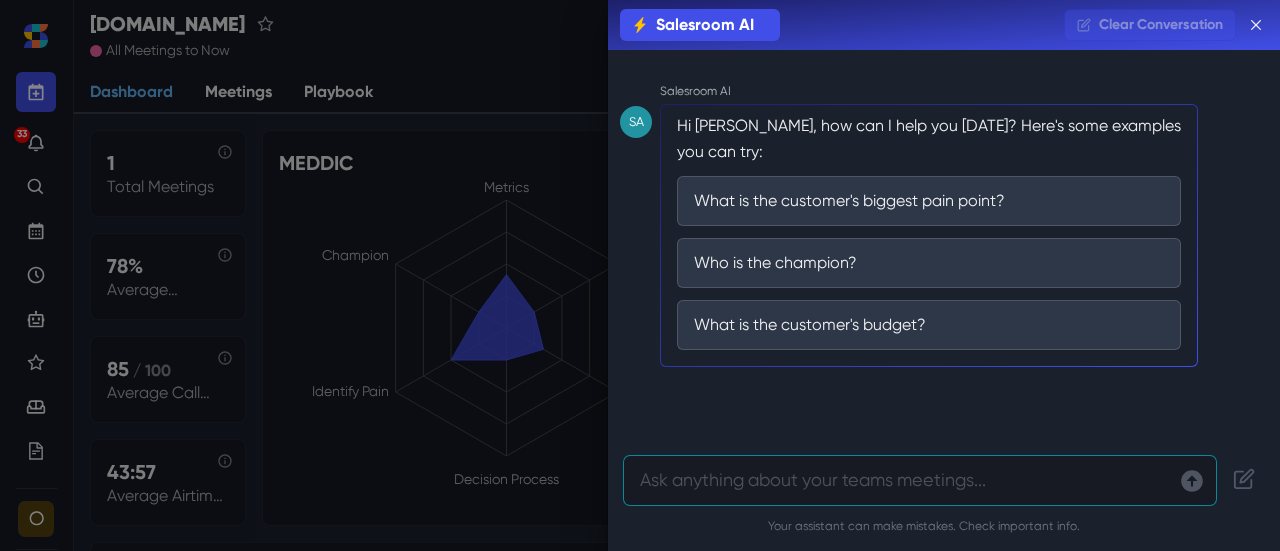 scroll, scrollTop: 6, scrollLeft: 0, axis: vertical 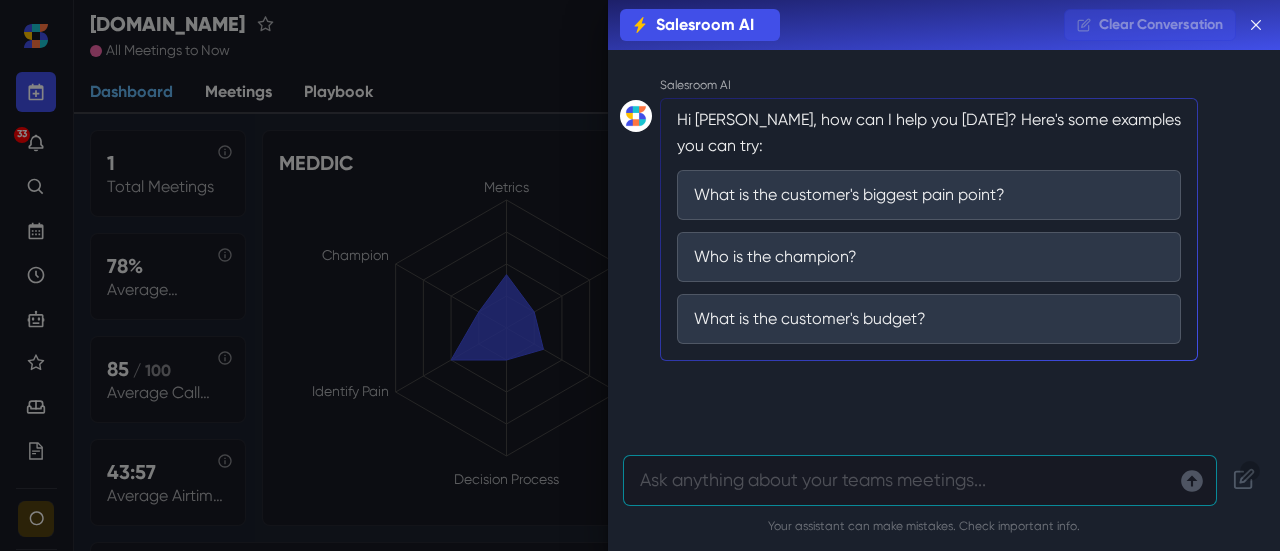 click at bounding box center (920, 480) 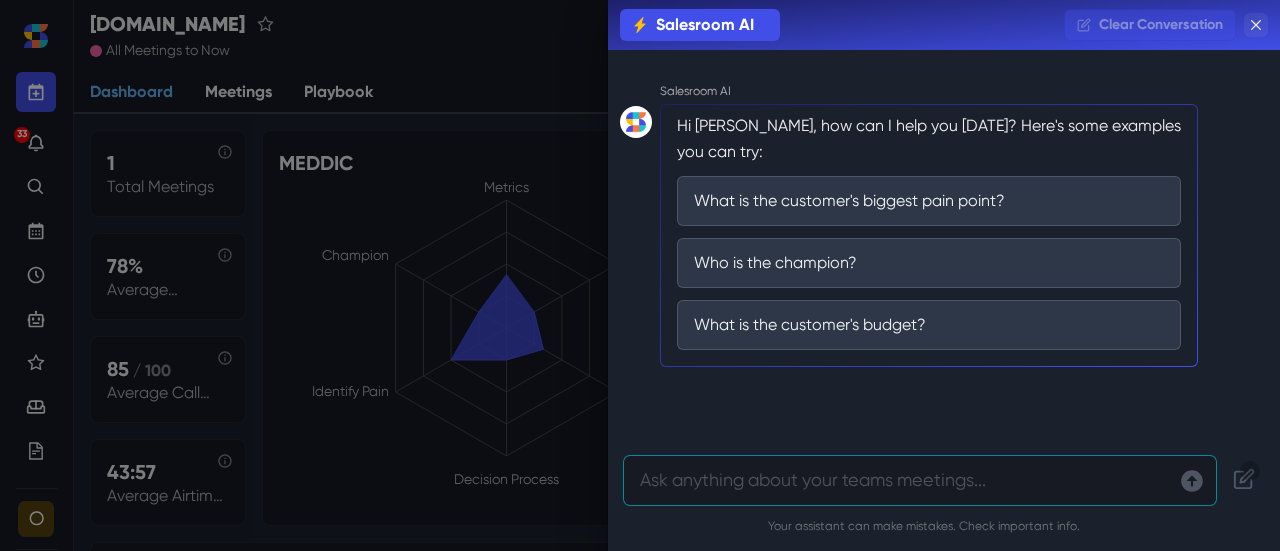 click 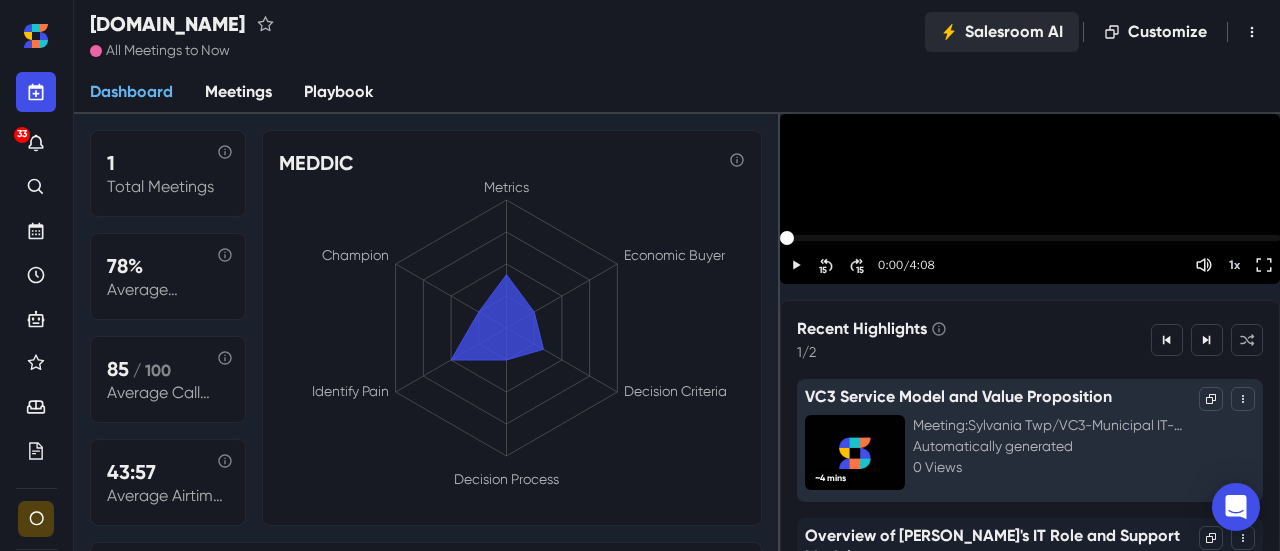 click on "Salesroom AI" at bounding box center (1002, 32) 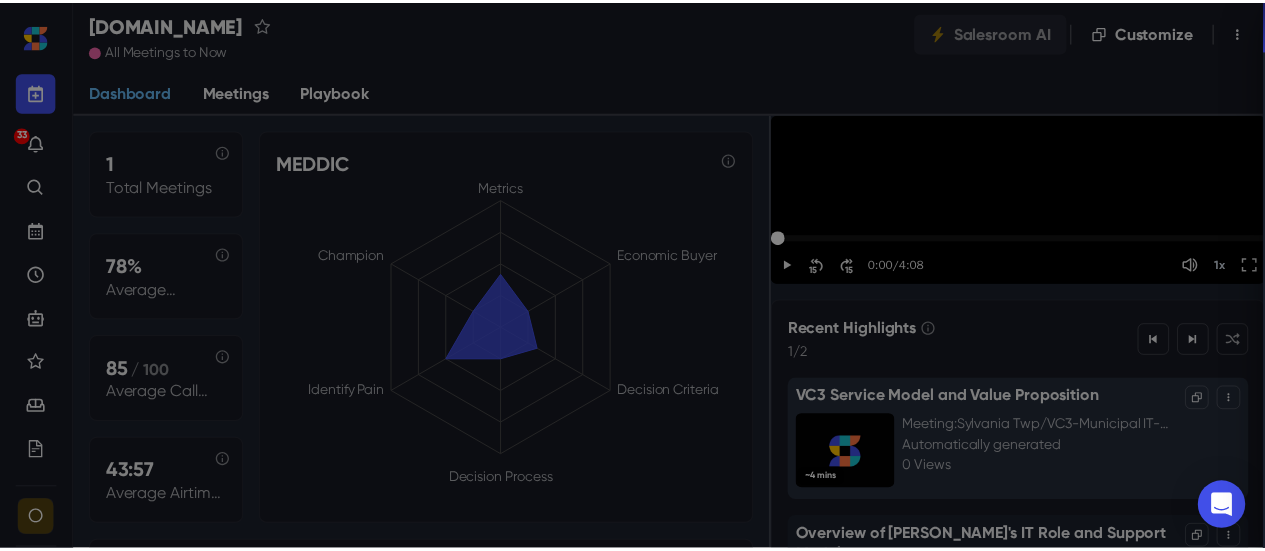 scroll, scrollTop: 6, scrollLeft: 0, axis: vertical 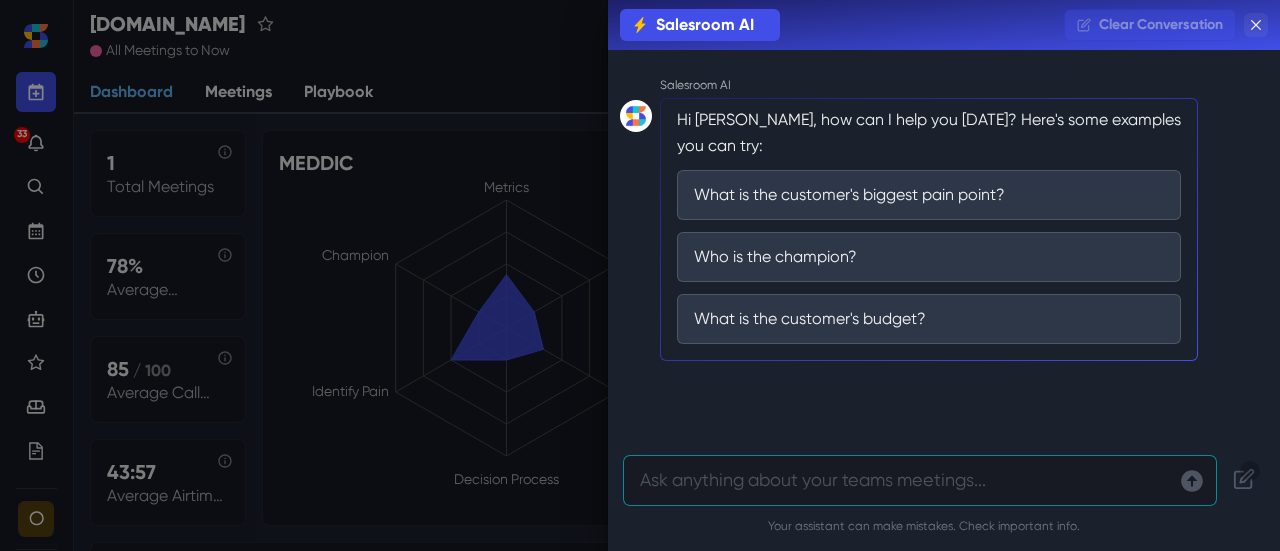 click 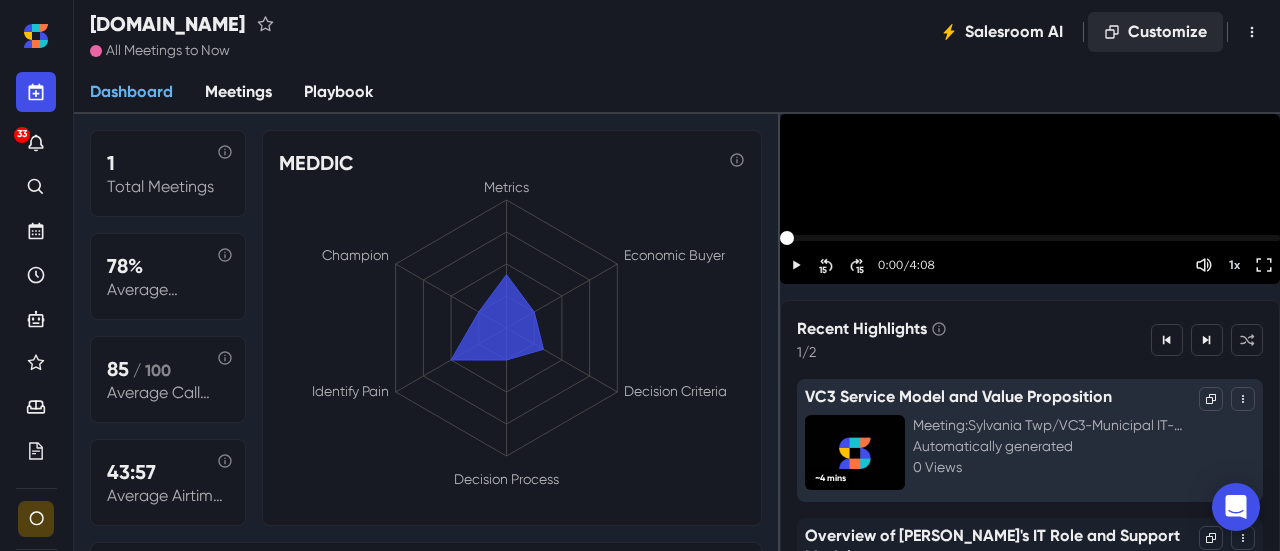 click on "Customize" at bounding box center (1155, 32) 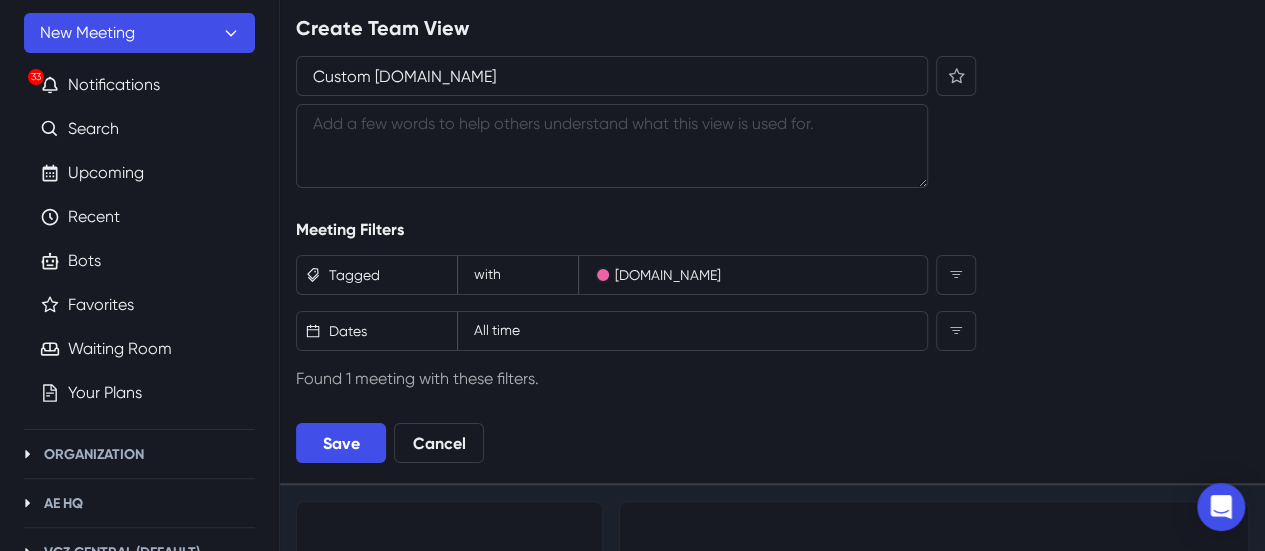 scroll, scrollTop: 100, scrollLeft: 0, axis: vertical 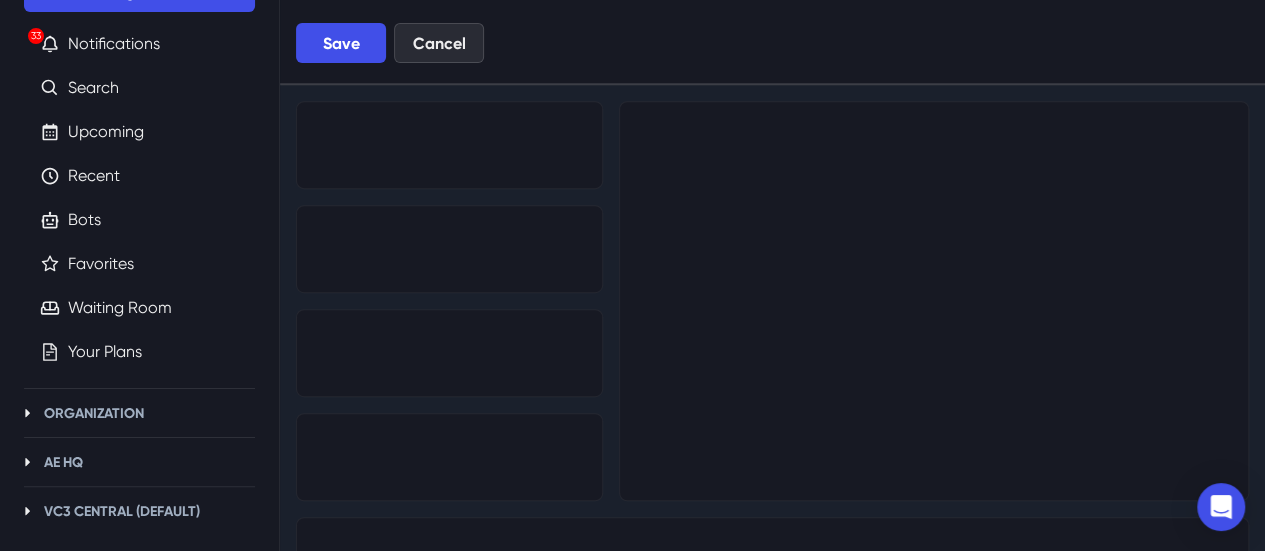 click on "Cancel" at bounding box center [439, 43] 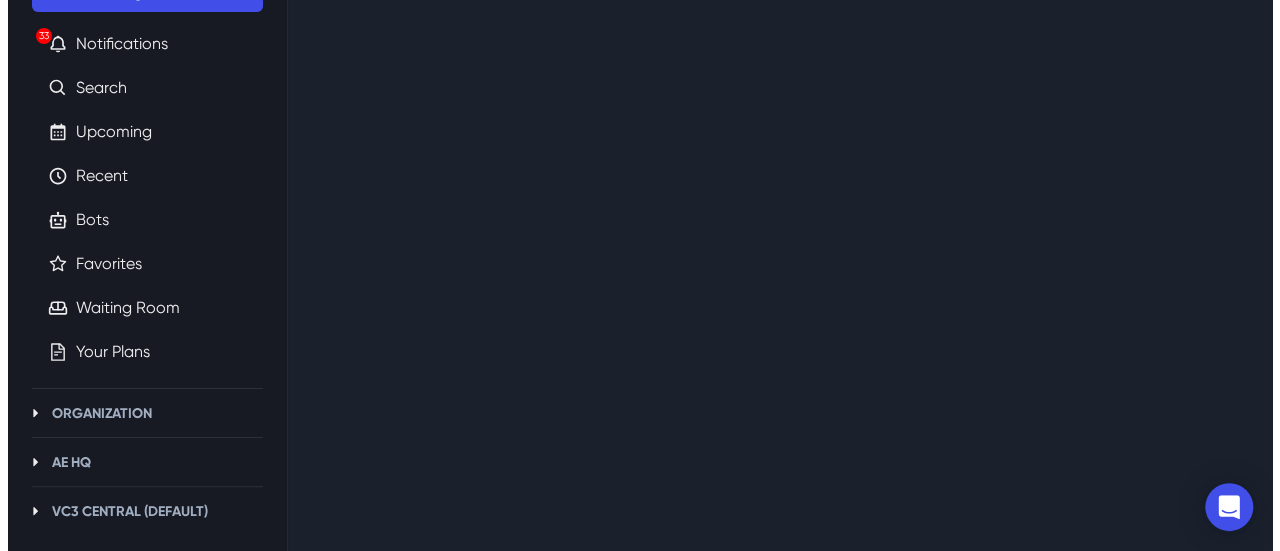 scroll, scrollTop: 0, scrollLeft: 0, axis: both 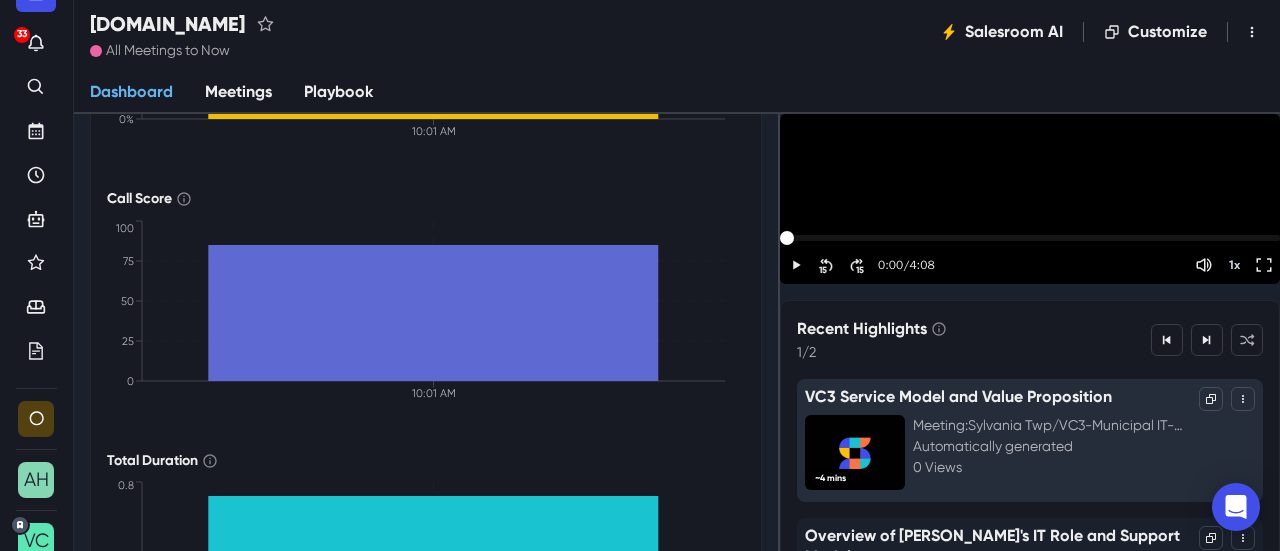 click on "VC3 Service Model and Value Proposition" at bounding box center (958, 397) 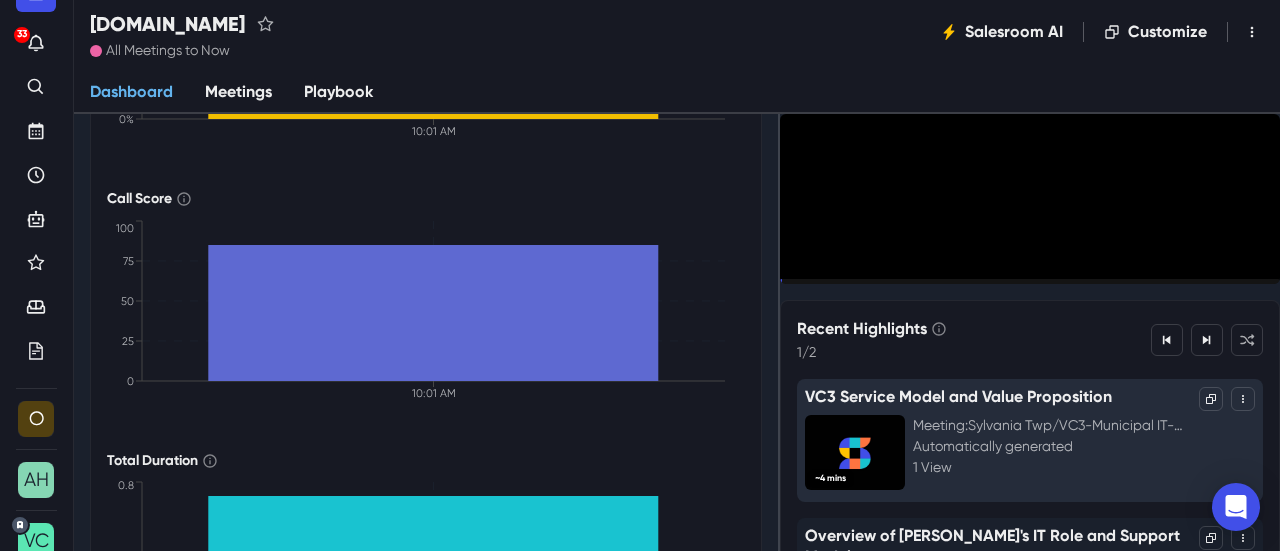 click on "VC3 Service Model and Value Proposition" at bounding box center (958, 397) 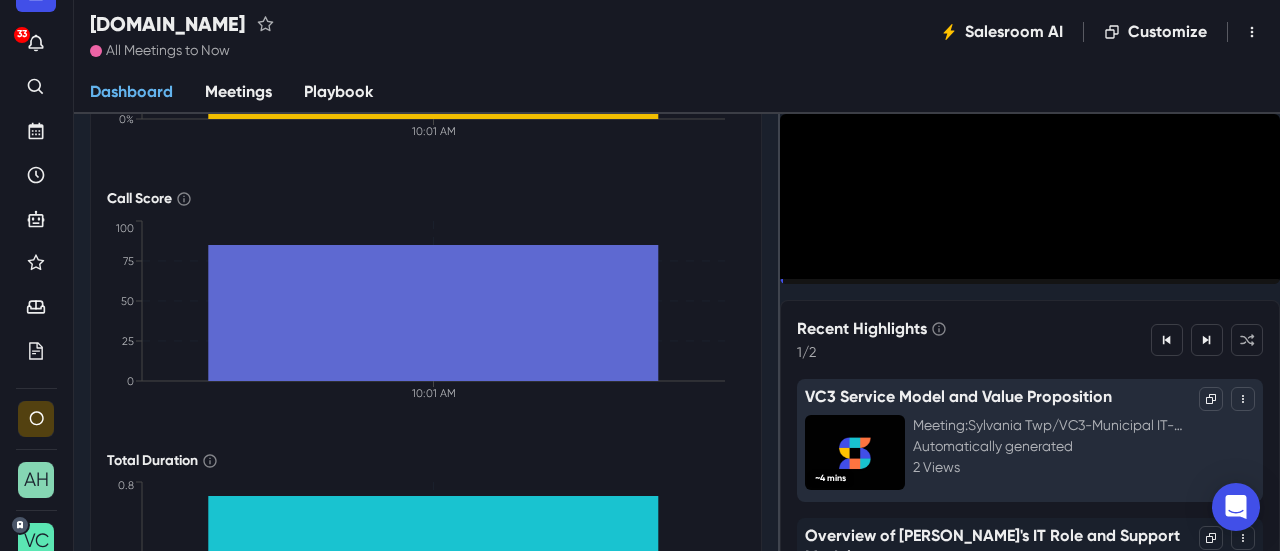 click 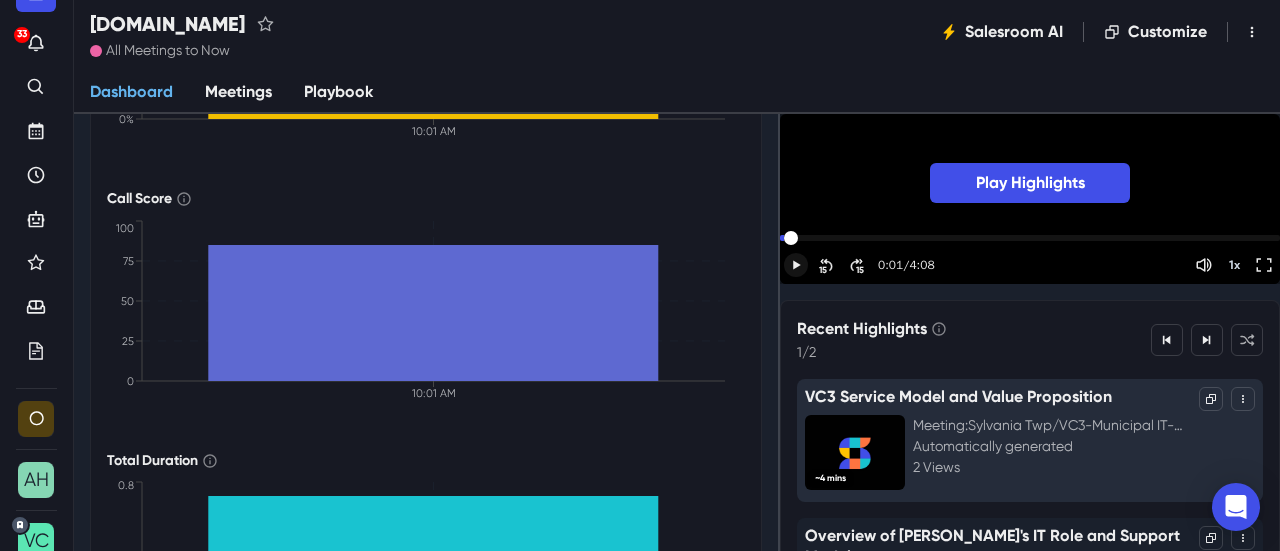 scroll, scrollTop: 97, scrollLeft: 0, axis: vertical 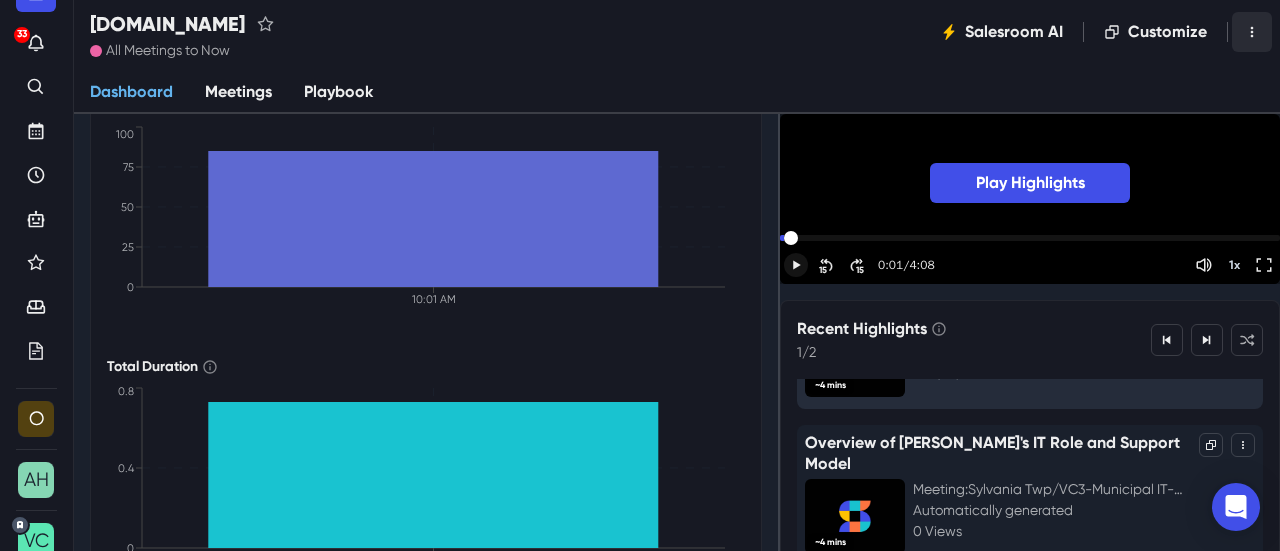 click at bounding box center (1252, 32) 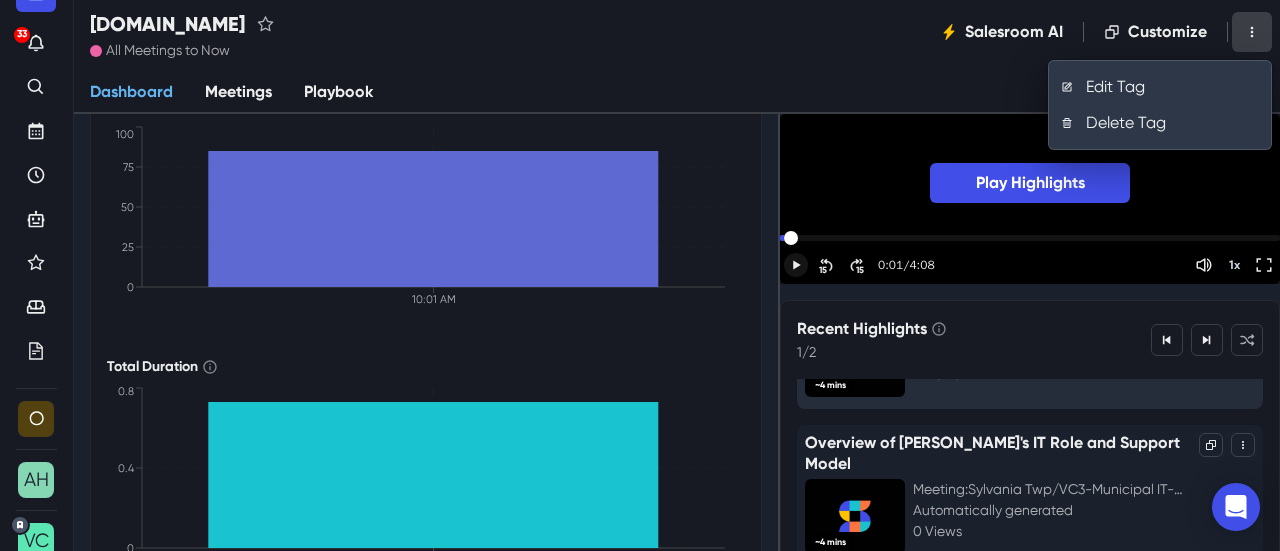 click on "Dashboard Meetings Playbook" at bounding box center [677, 93] 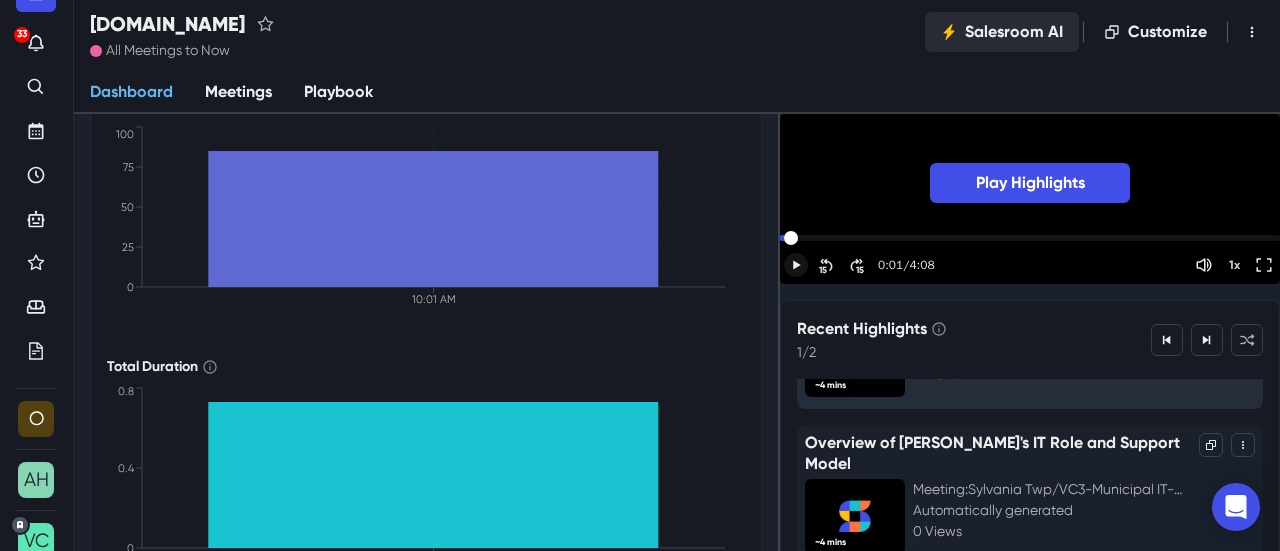 click on "Salesroom AI" at bounding box center [1002, 32] 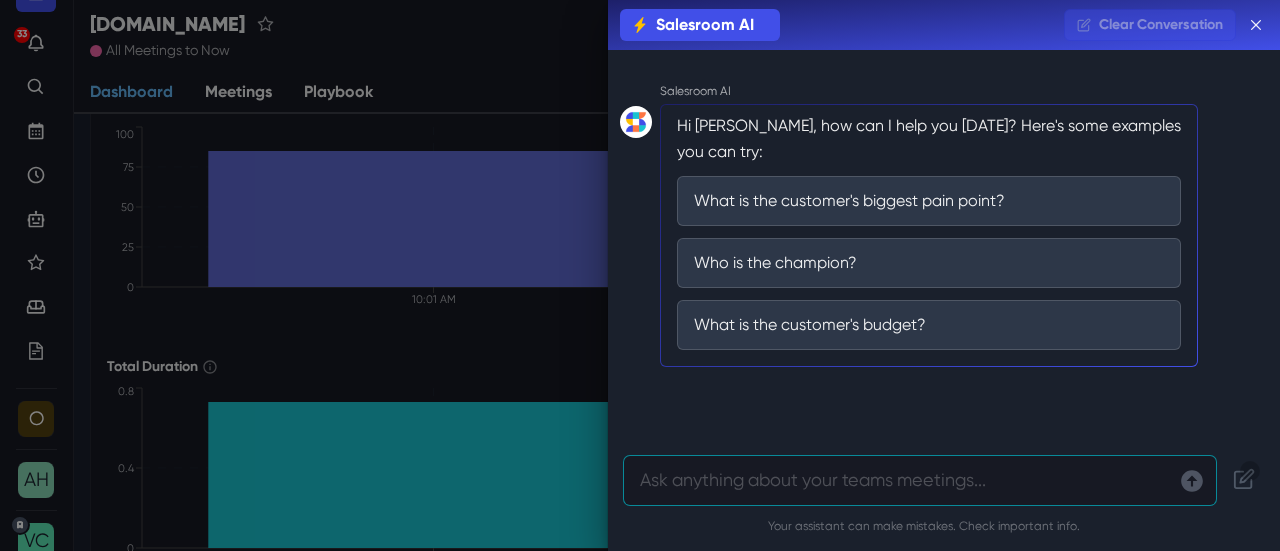 scroll, scrollTop: 6, scrollLeft: 0, axis: vertical 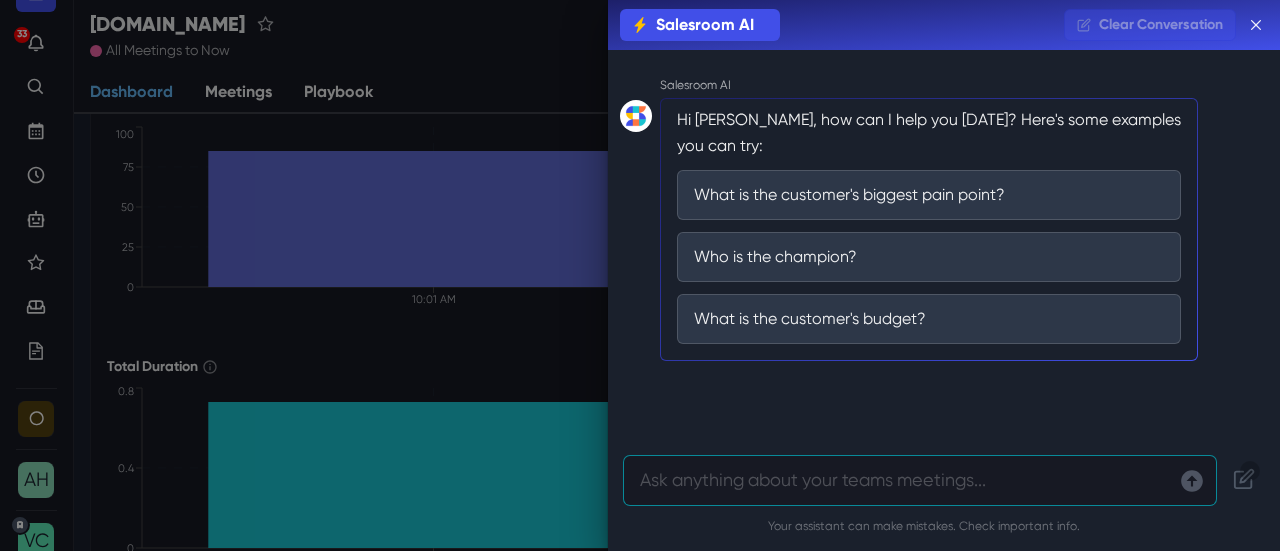 click on "Salesroom AI" at bounding box center (705, 25) 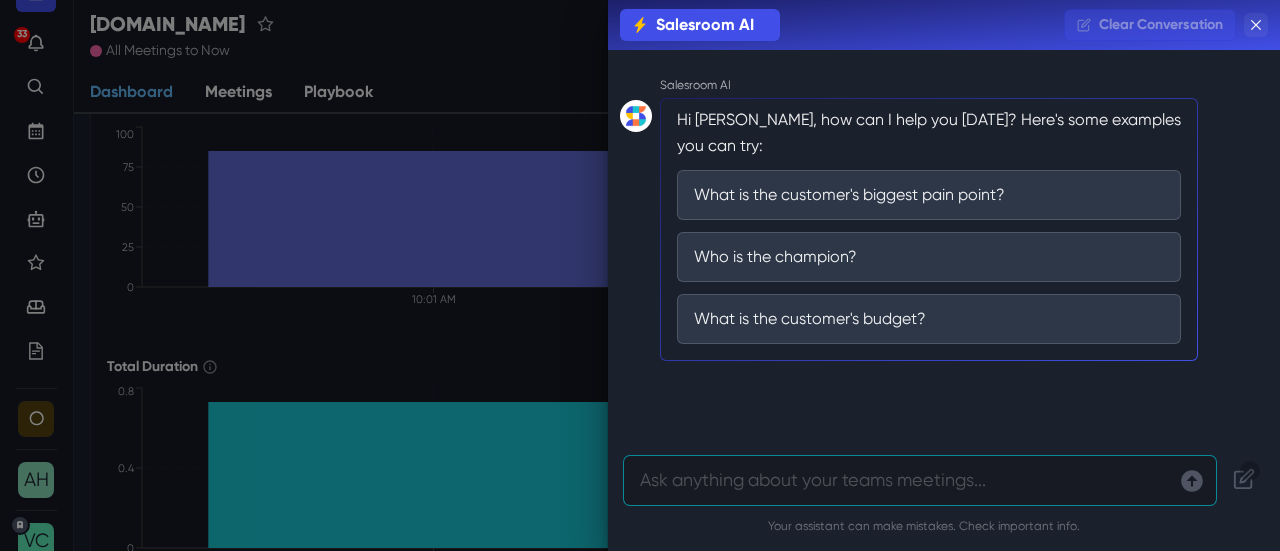 click 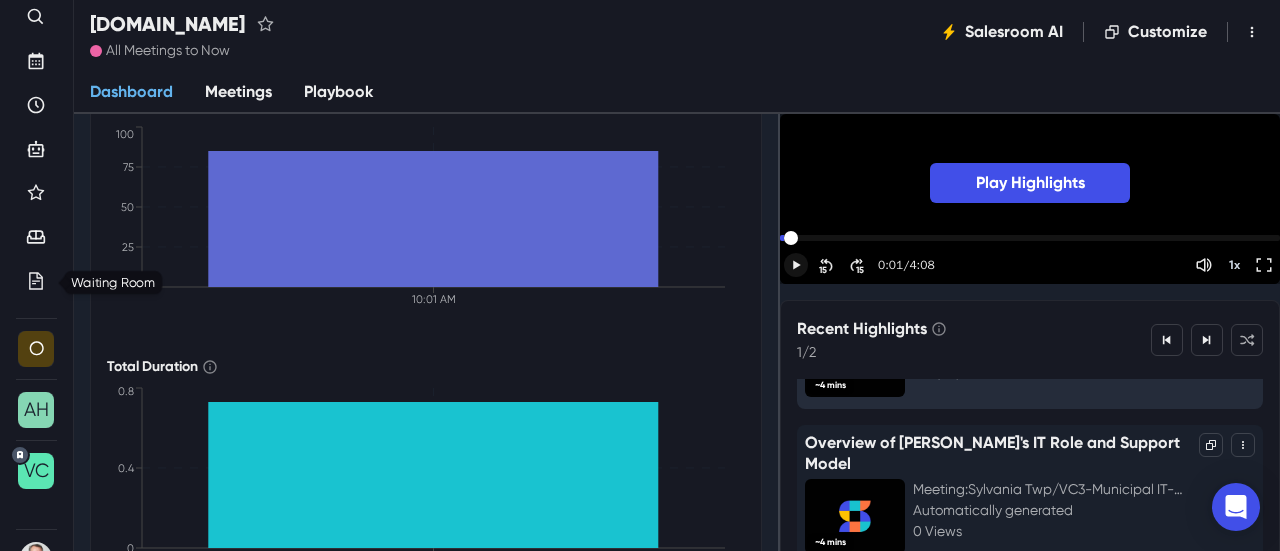 scroll, scrollTop: 195, scrollLeft: 0, axis: vertical 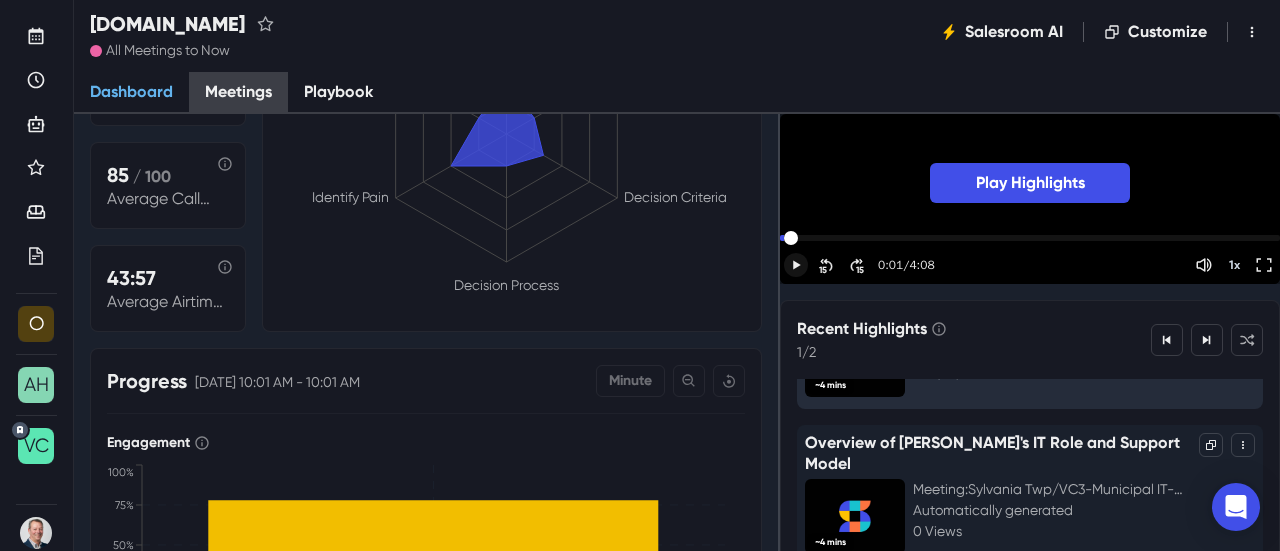 click on "Meetings" at bounding box center [238, 93] 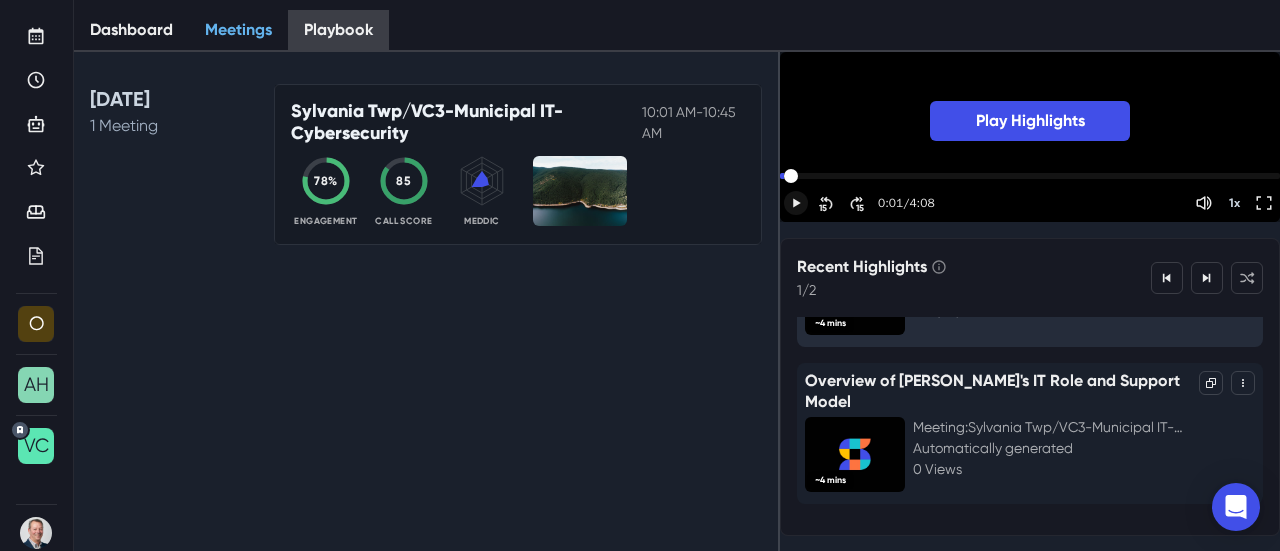 click on "Playbook" at bounding box center (338, 31) 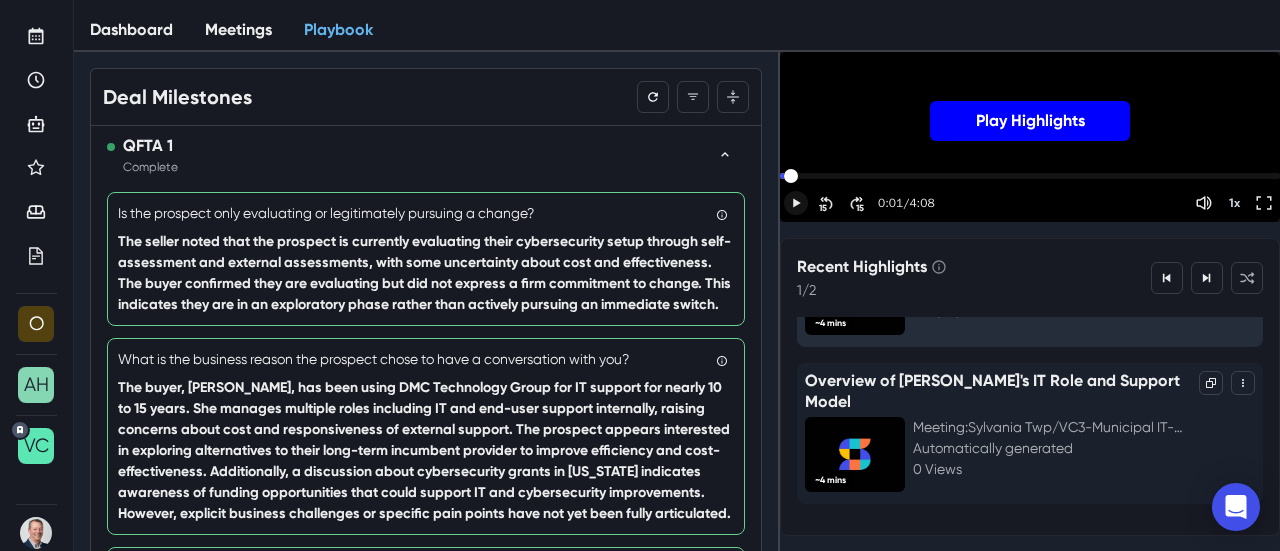 click on "Play Highlights" at bounding box center [1030, 121] 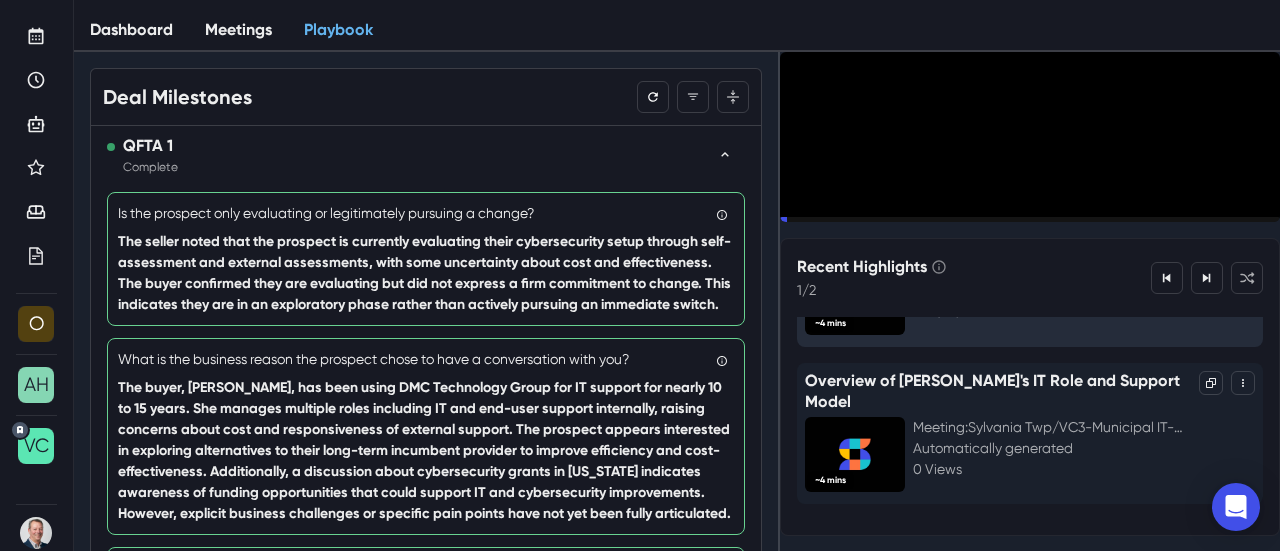 click 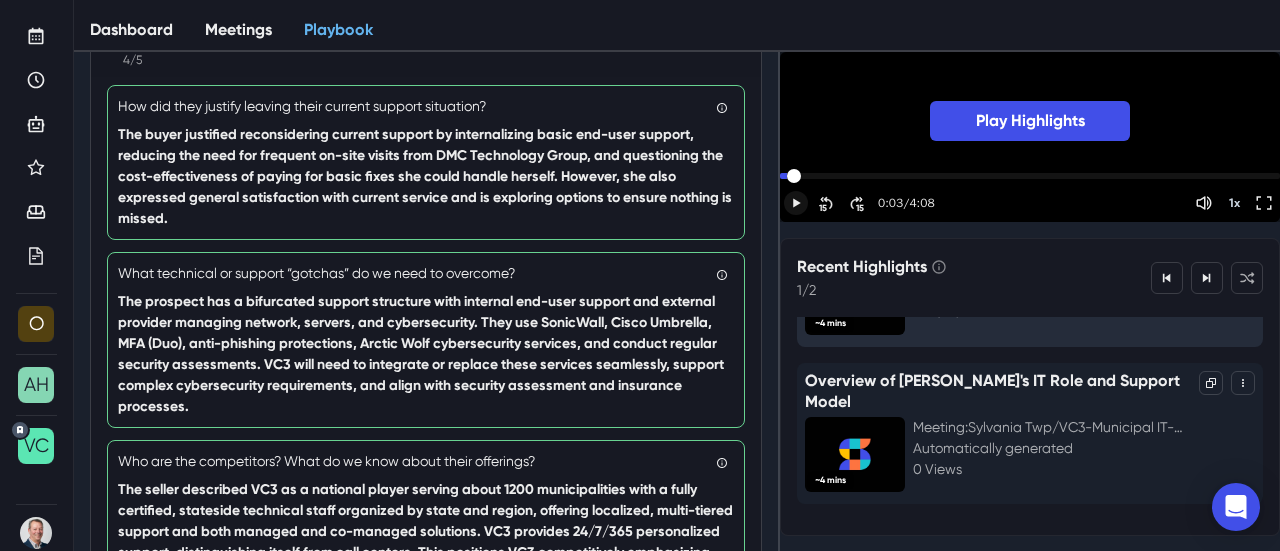 scroll, scrollTop: 1300, scrollLeft: 0, axis: vertical 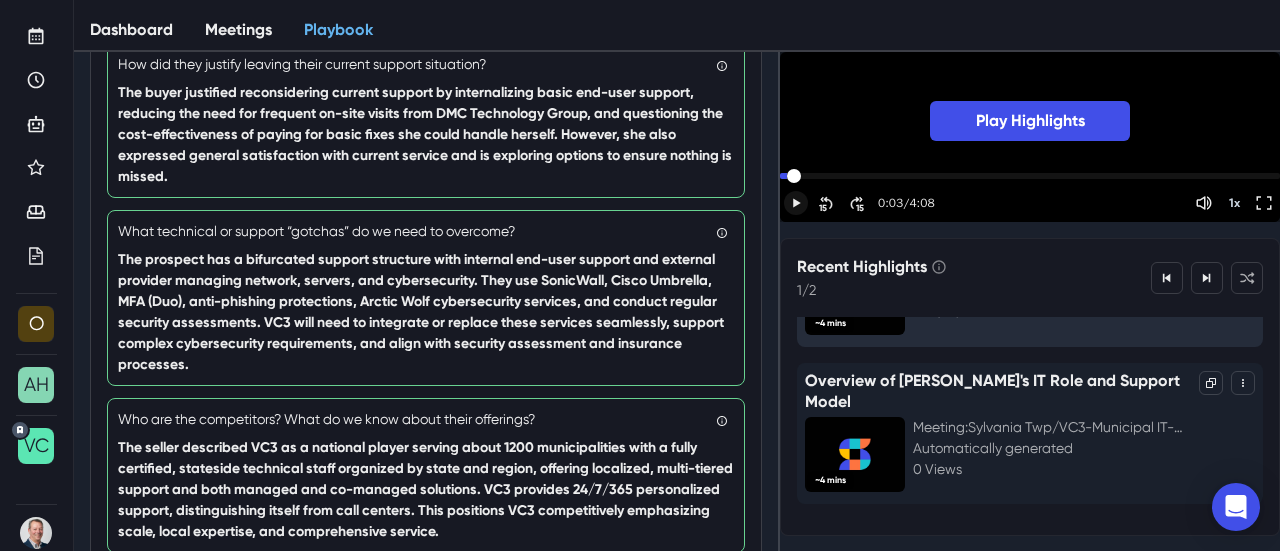 drag, startPoint x: 438, startPoint y: 315, endPoint x: 452, endPoint y: 301, distance: 19.79899 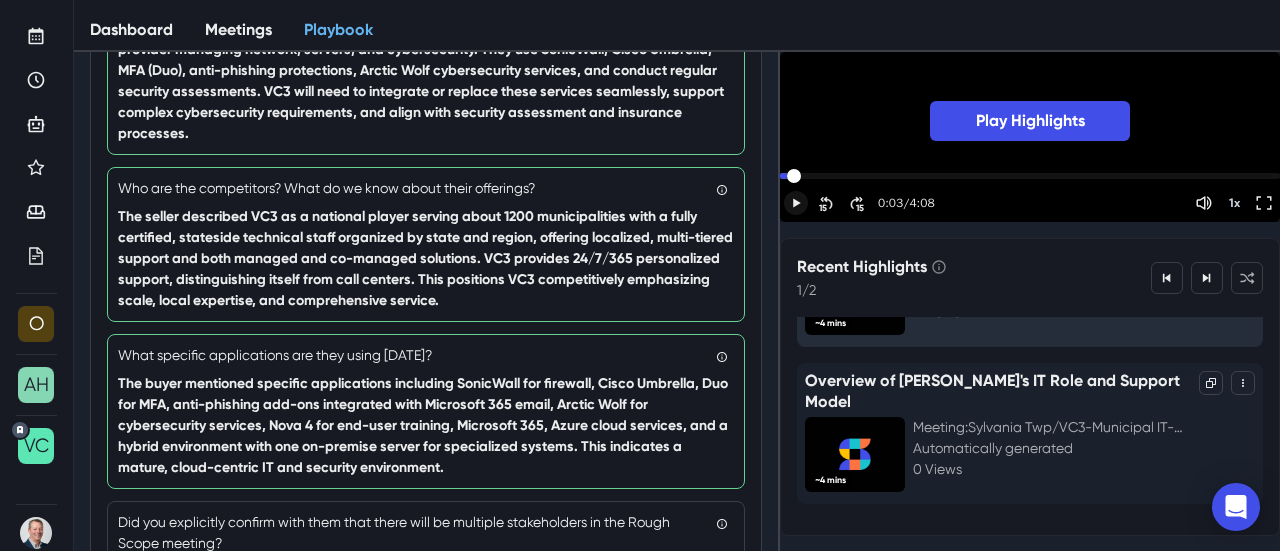 scroll, scrollTop: 1500, scrollLeft: 0, axis: vertical 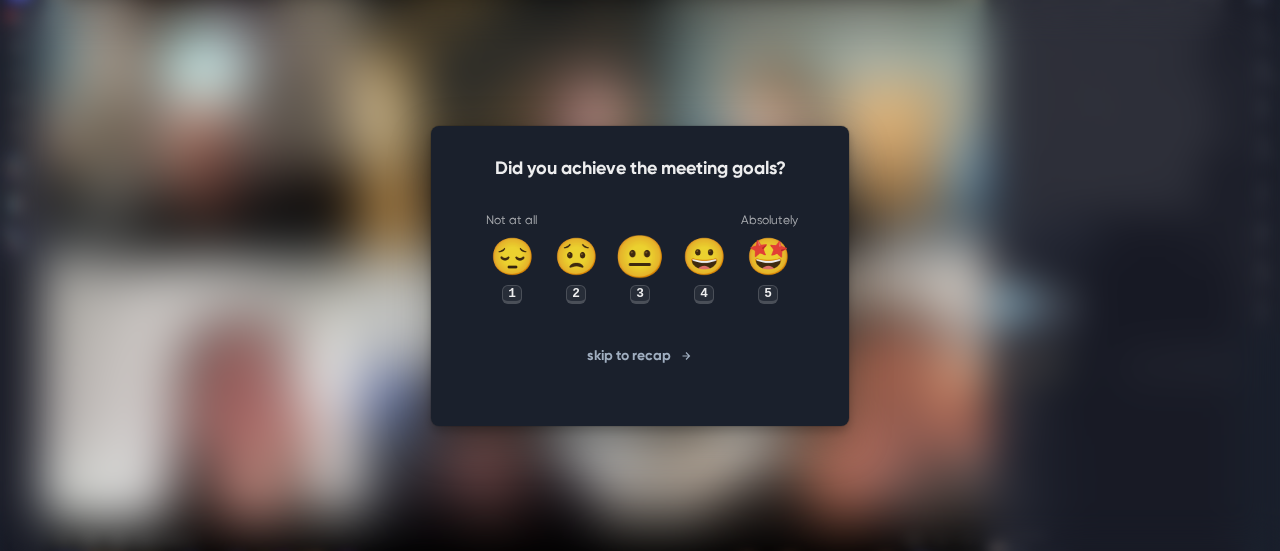 click on "😐" at bounding box center [640, 257] 